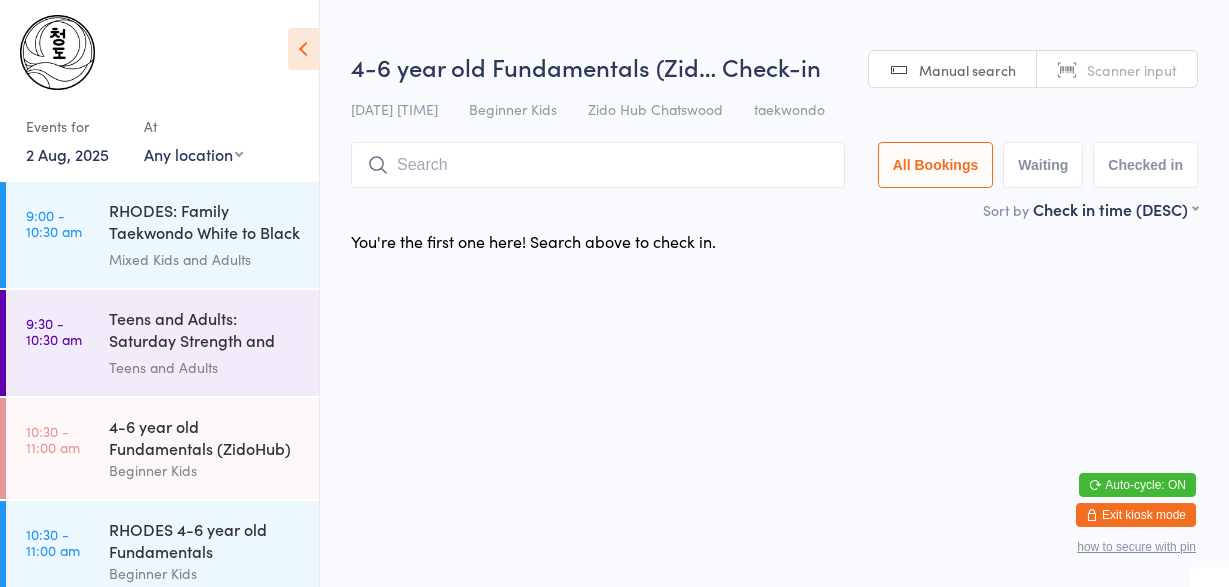 scroll, scrollTop: 0, scrollLeft: 0, axis: both 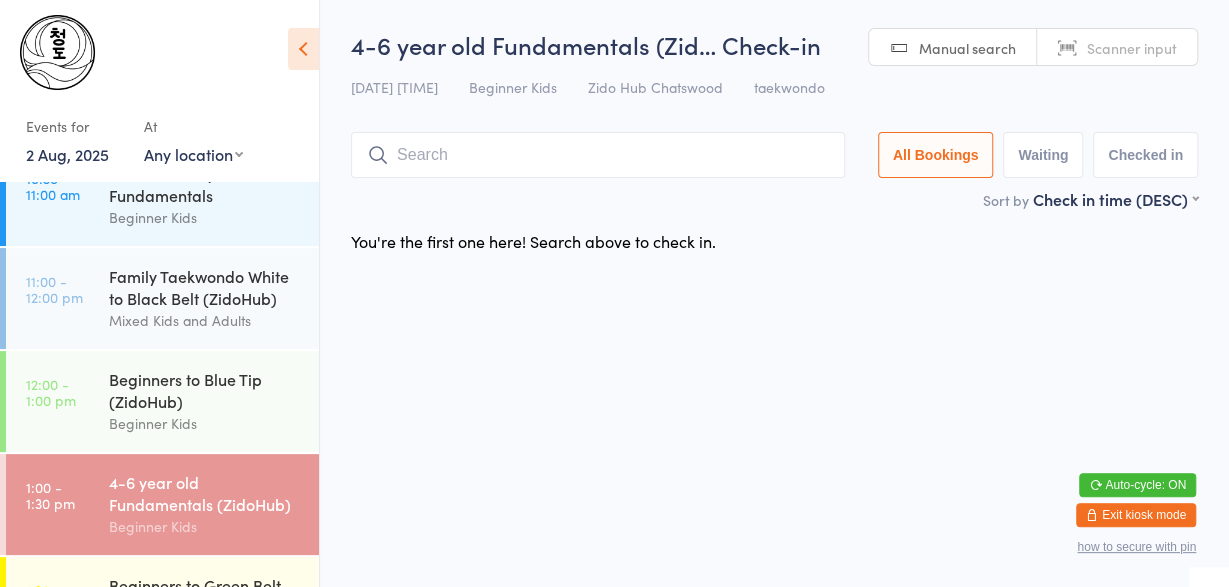 click at bounding box center (1092, 515) 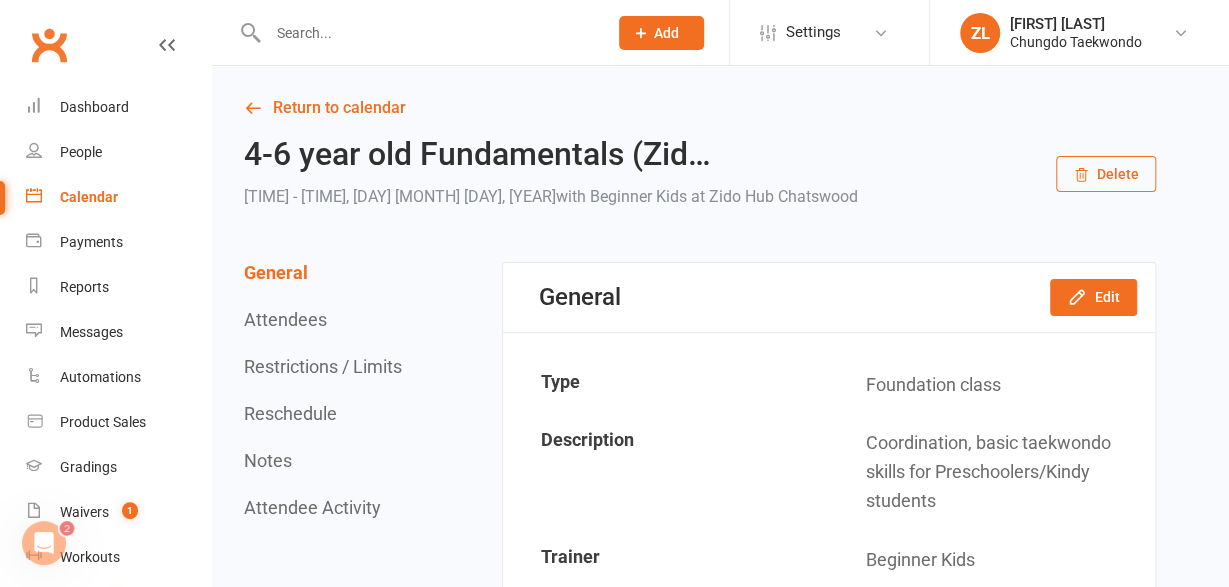 scroll, scrollTop: 0, scrollLeft: 0, axis: both 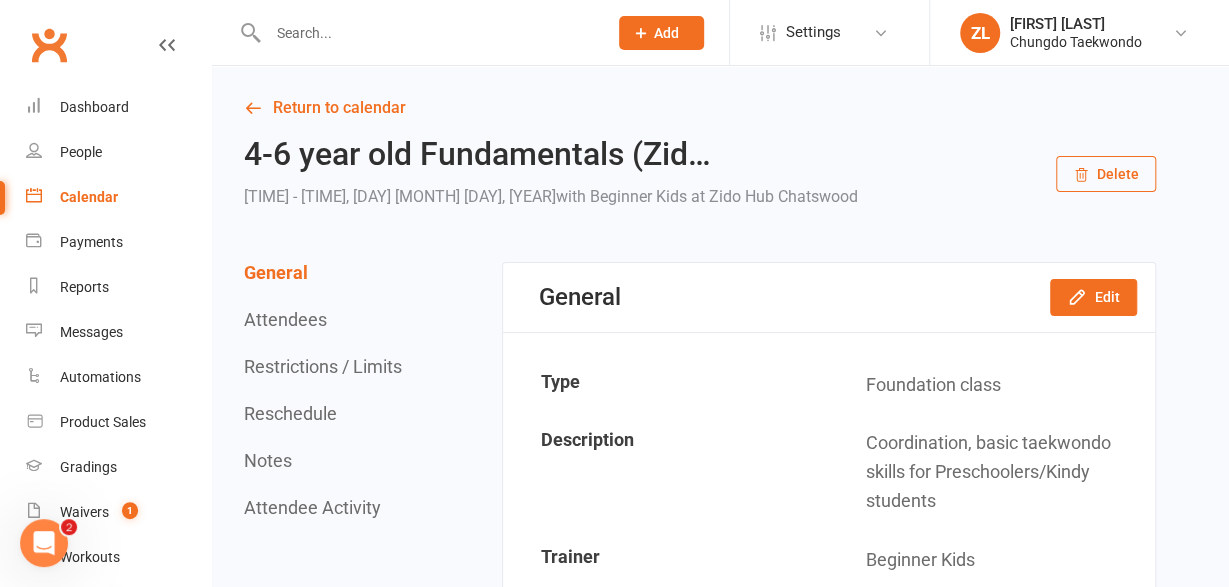 click at bounding box center (427, 33) 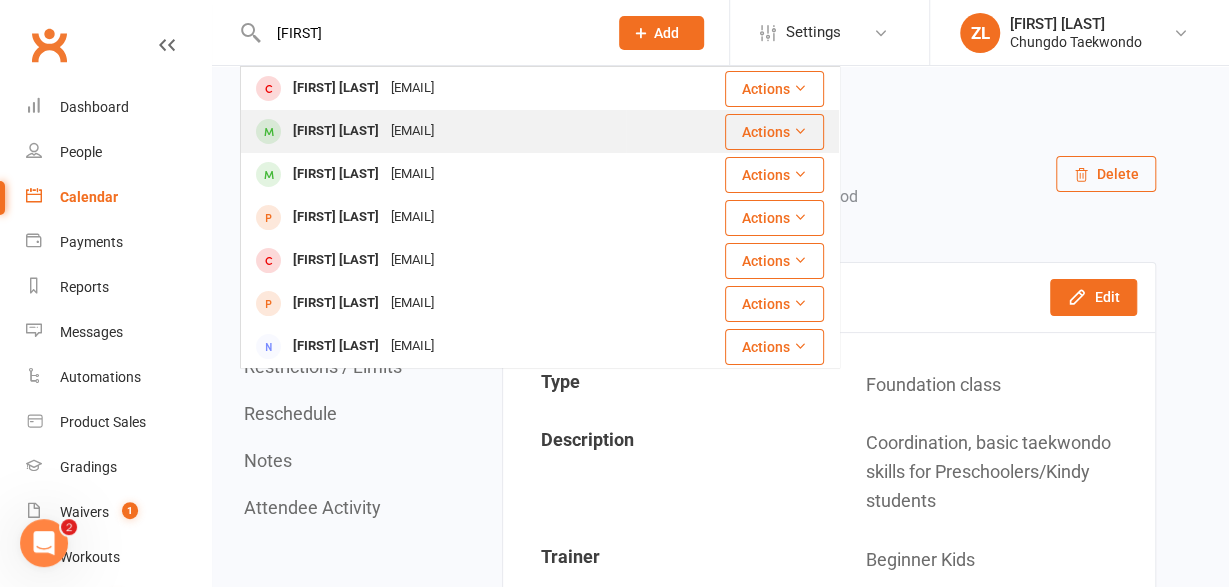 type on "[FIRST]" 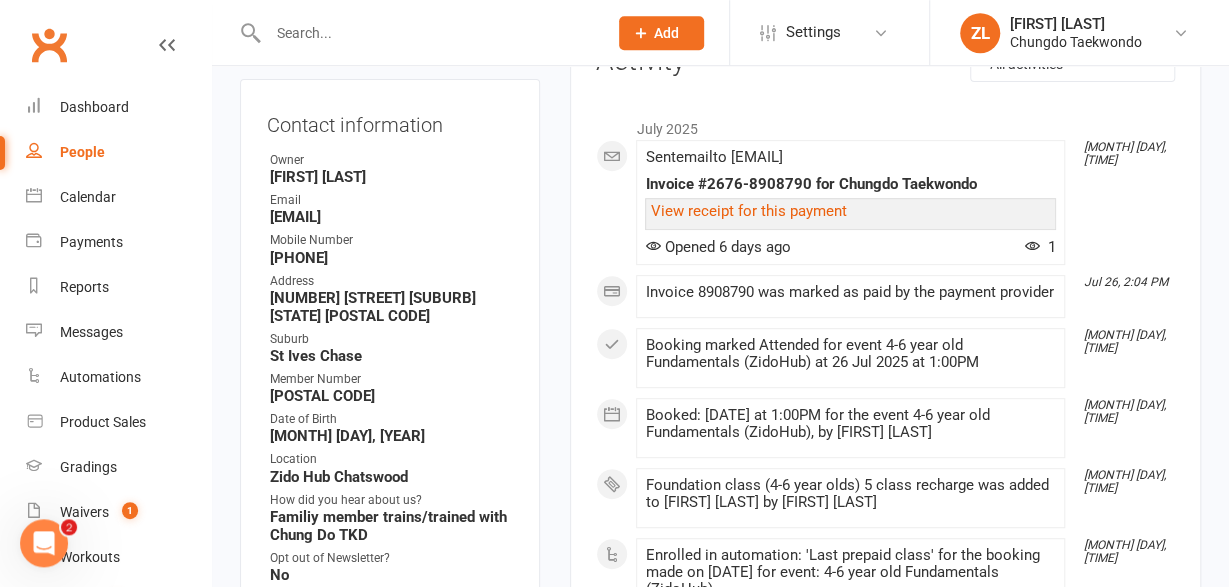 scroll, scrollTop: 315, scrollLeft: 0, axis: vertical 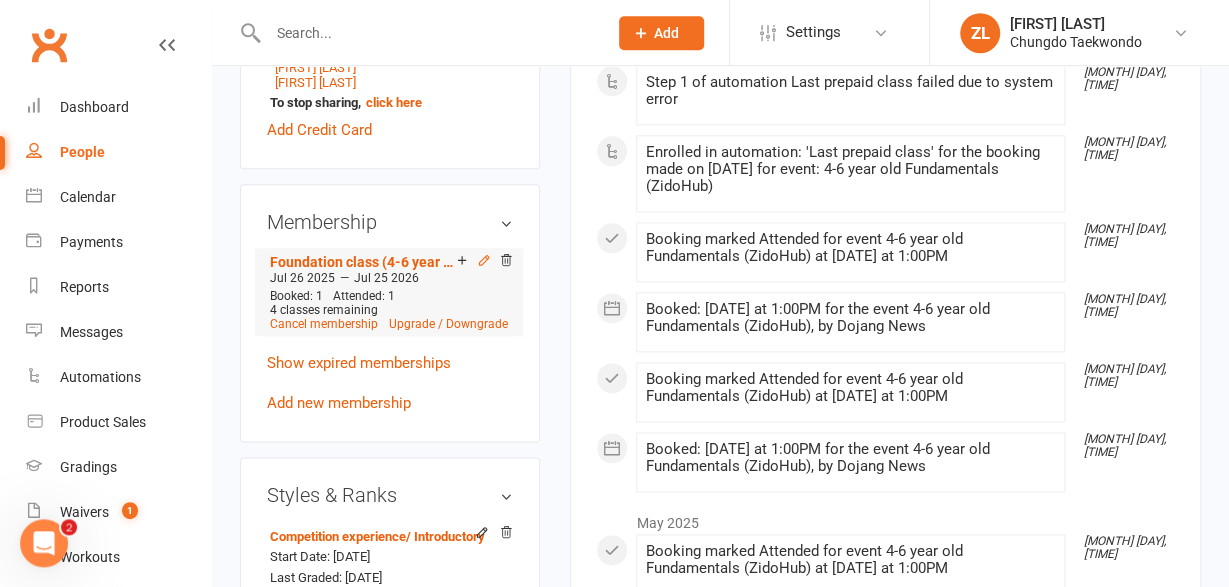 click 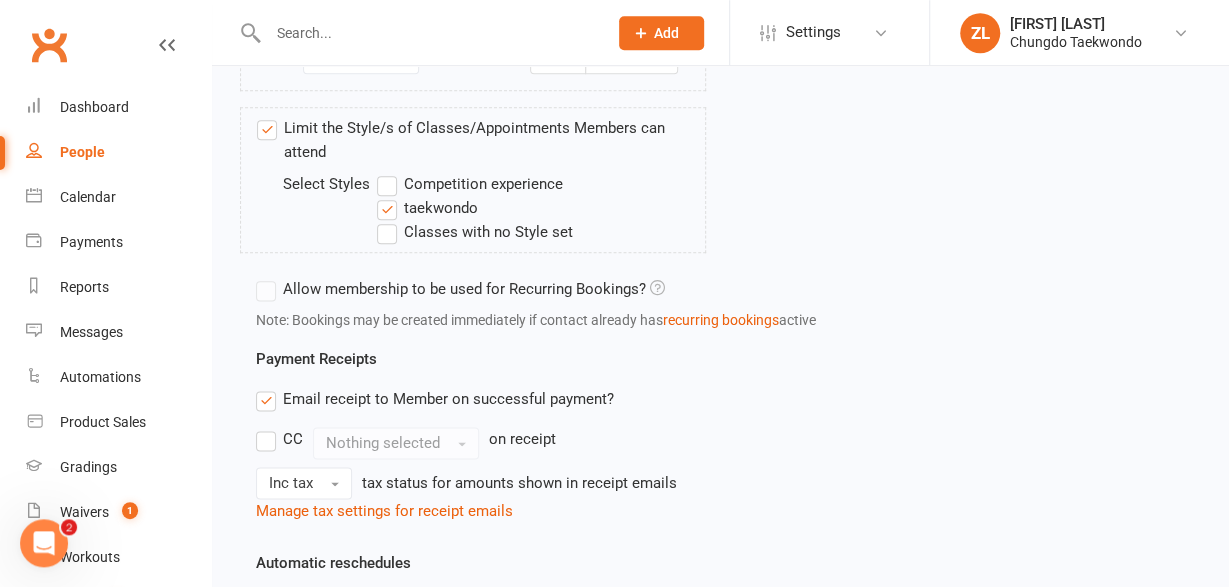 scroll, scrollTop: 0, scrollLeft: 0, axis: both 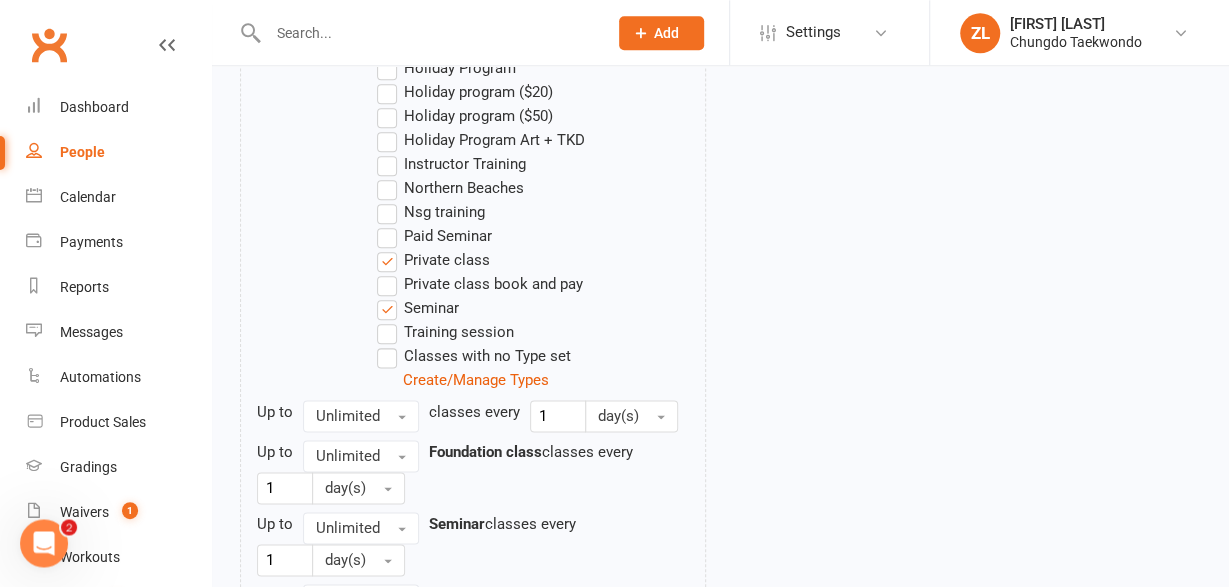 click on "Training session" at bounding box center (445, 332) 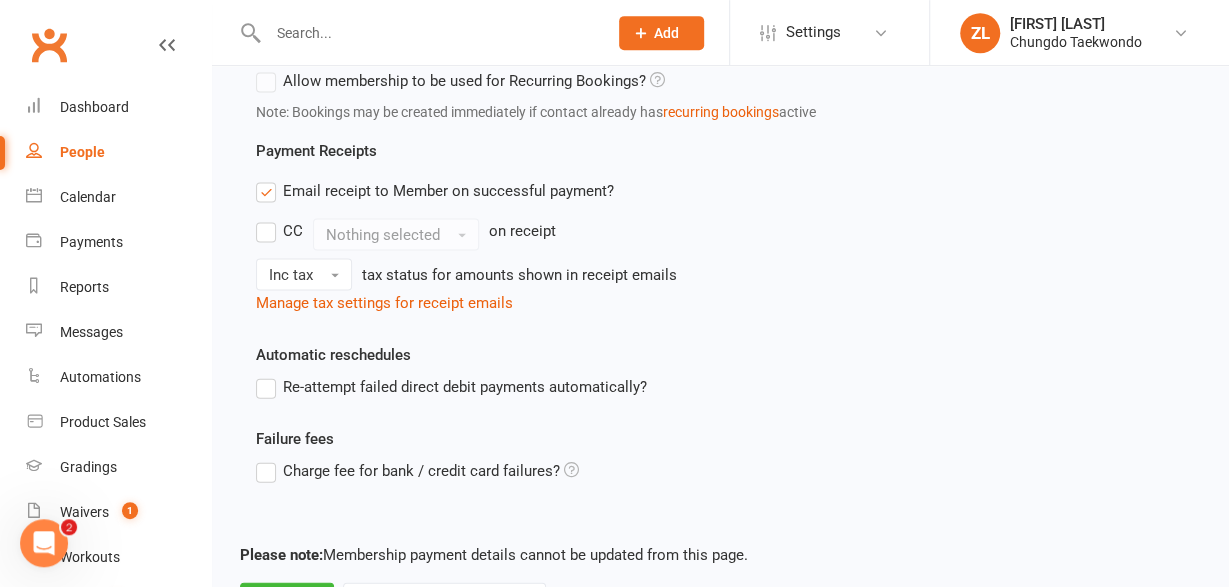 scroll, scrollTop: 2045, scrollLeft: 0, axis: vertical 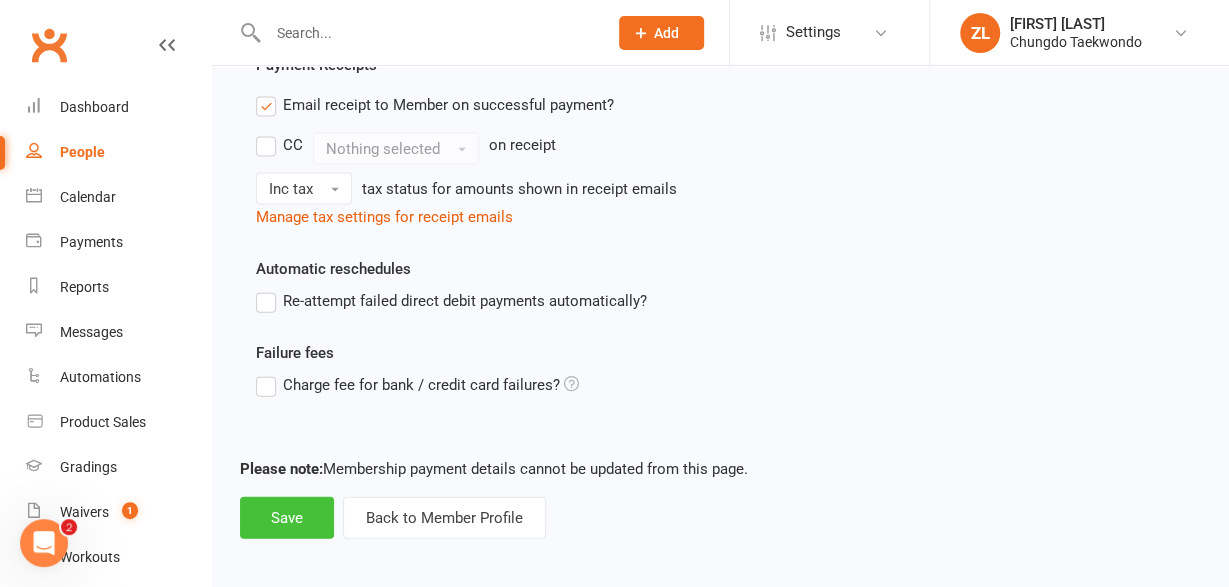 click on "Save" at bounding box center [287, 518] 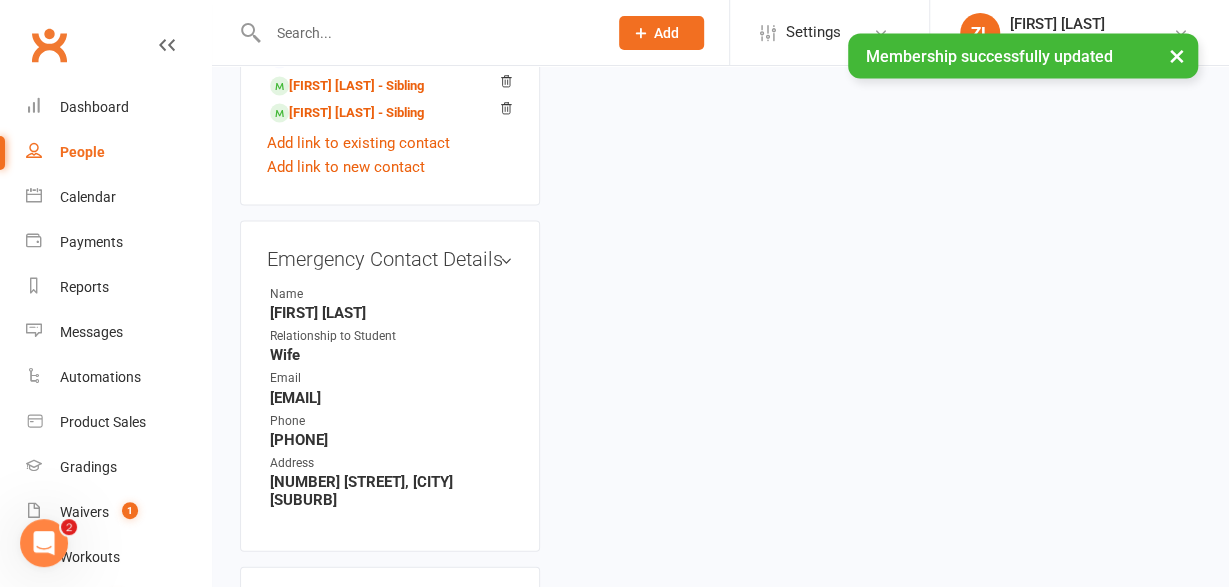 scroll, scrollTop: 0, scrollLeft: 0, axis: both 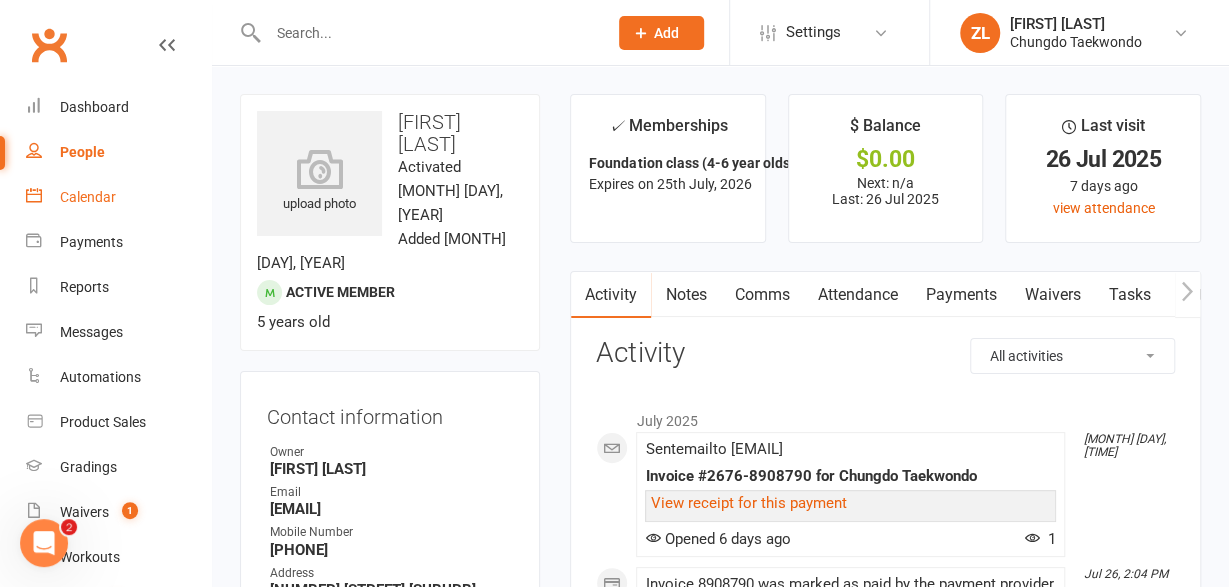 click on "Calendar" at bounding box center [88, 197] 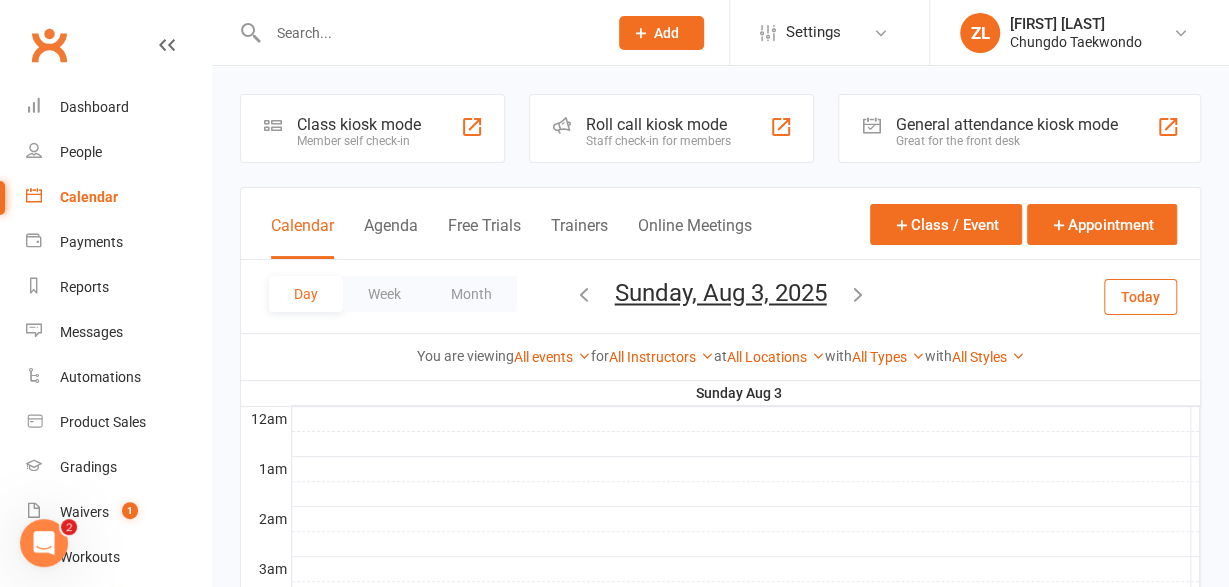 click on "Roll call kiosk mode" at bounding box center [658, 124] 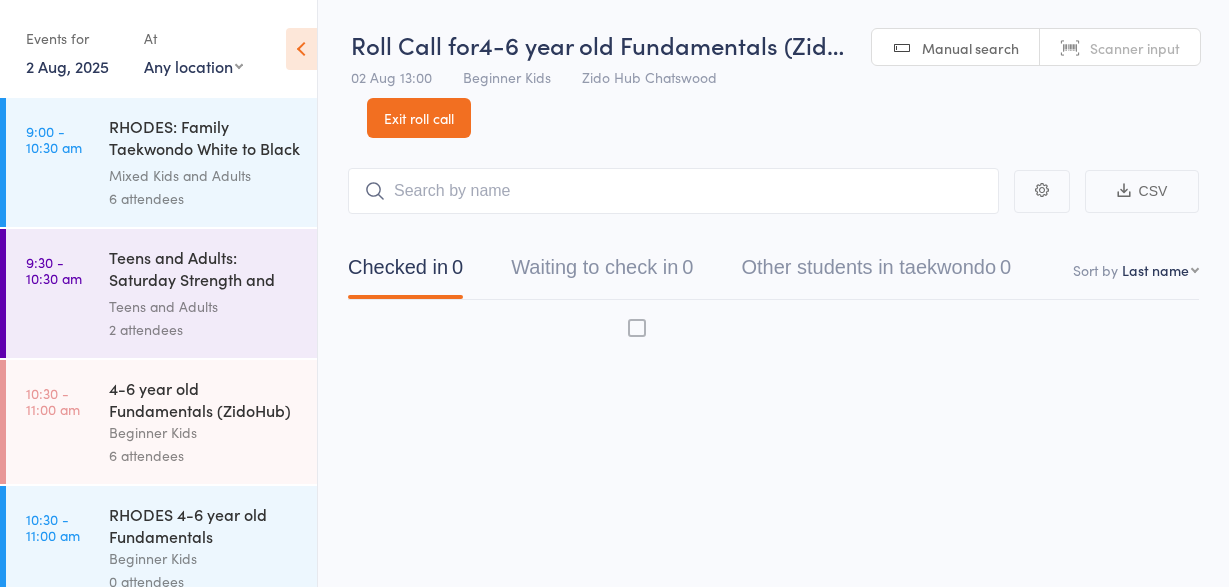 scroll, scrollTop: 0, scrollLeft: 0, axis: both 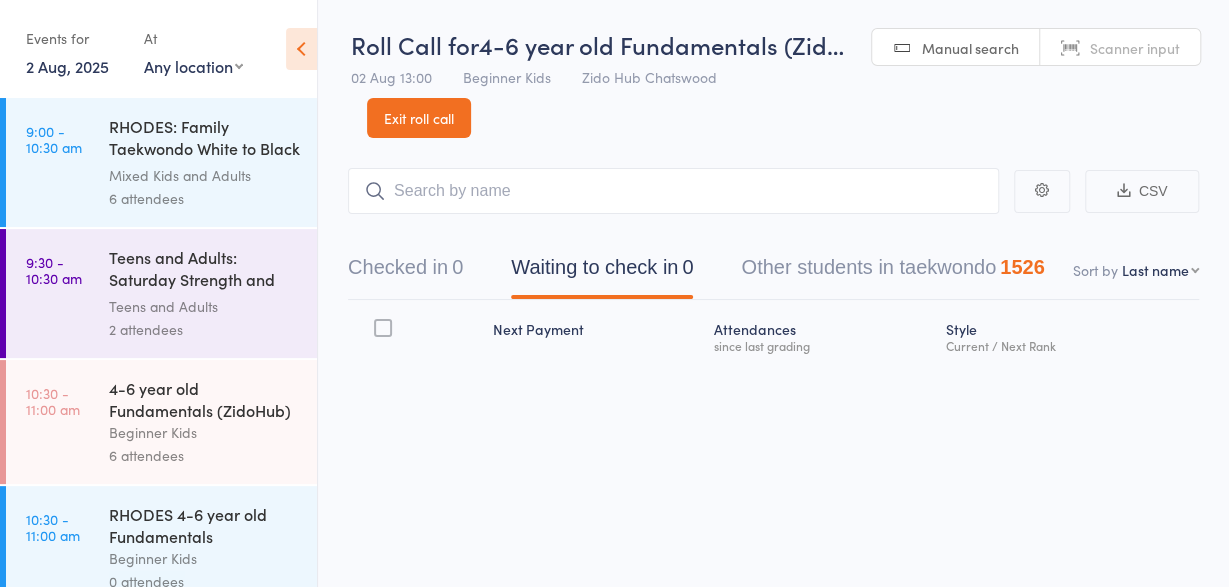 click at bounding box center [673, 191] 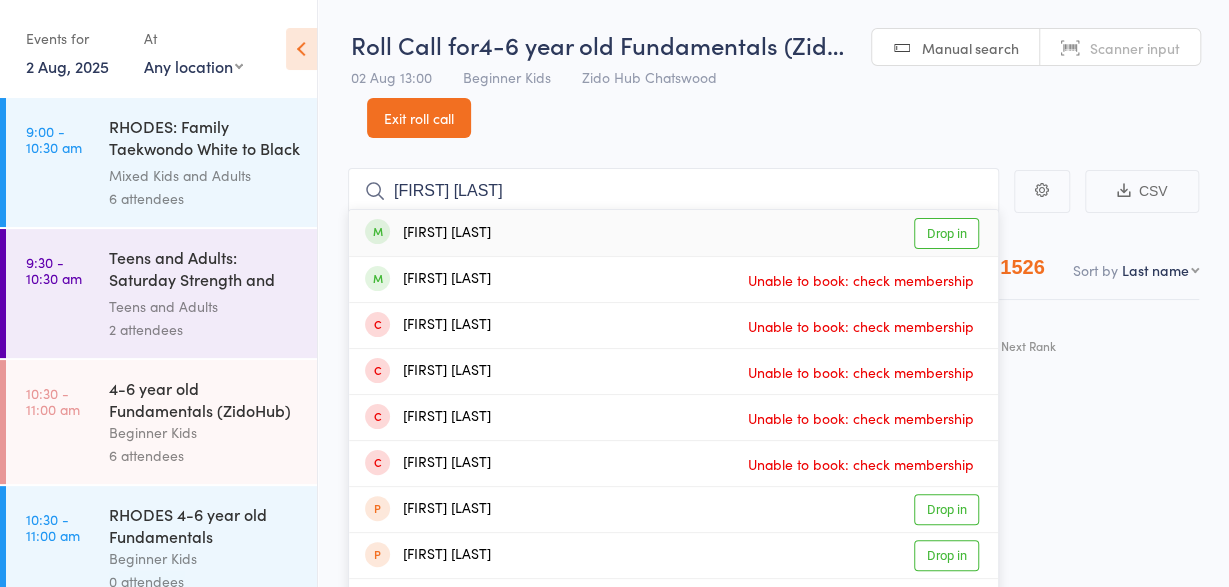 type on "[FIRST] [LAST]" 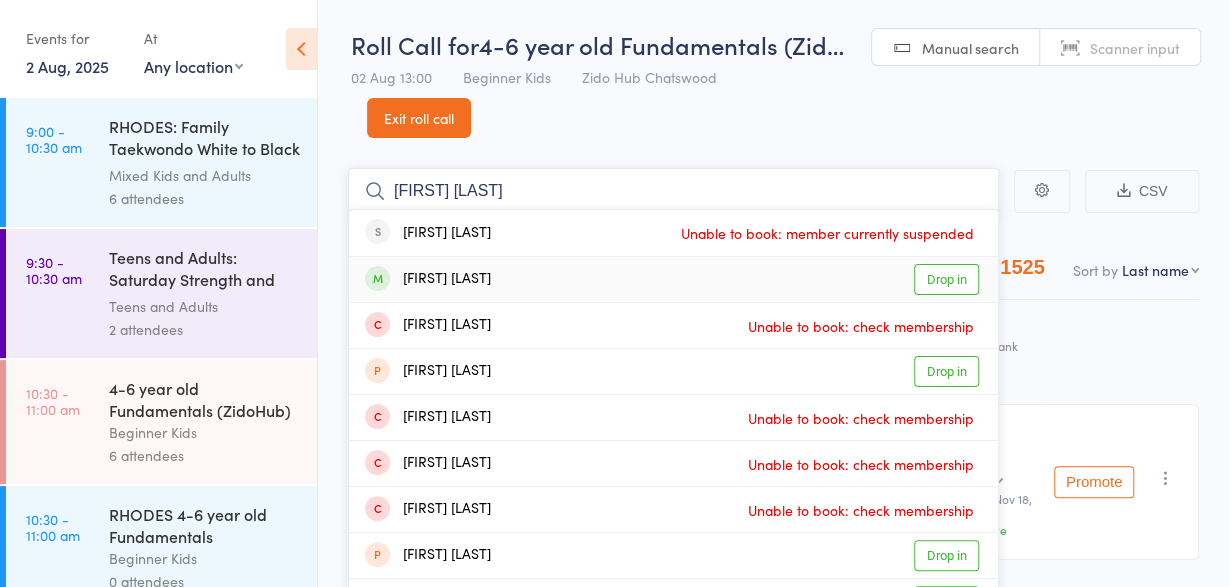 type on "hazel lee" 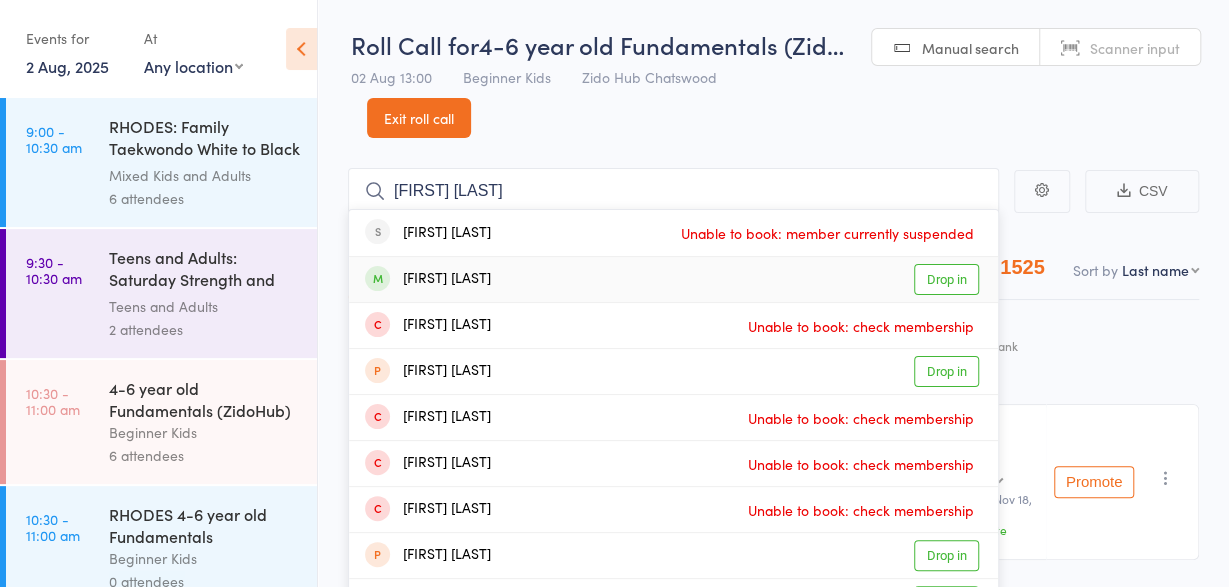 click on "Hazel Lee" at bounding box center [428, 279] 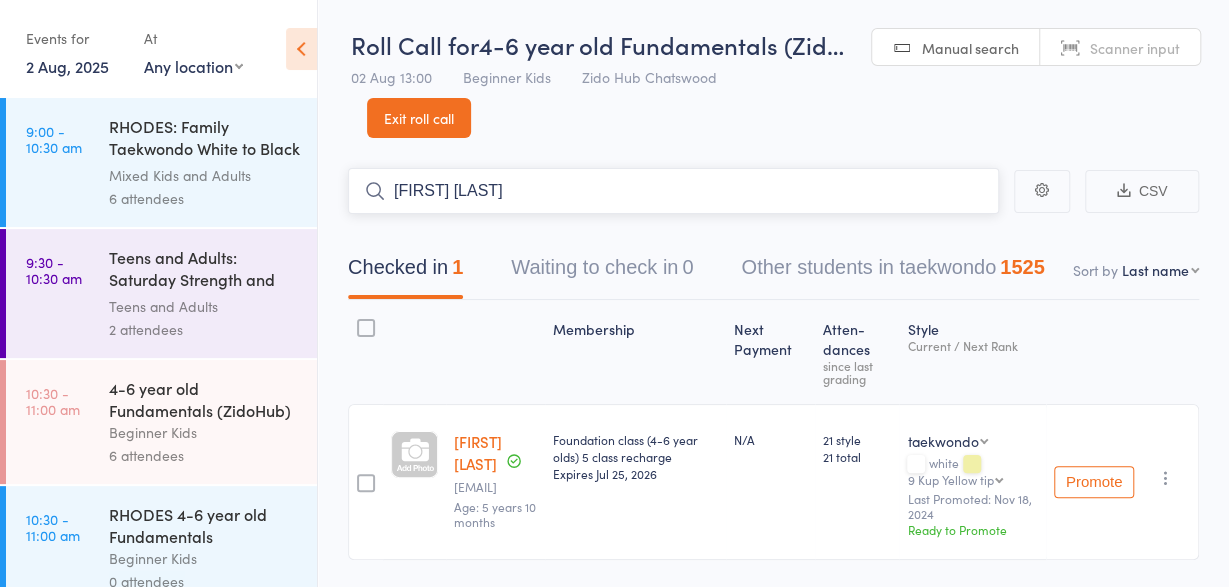 type 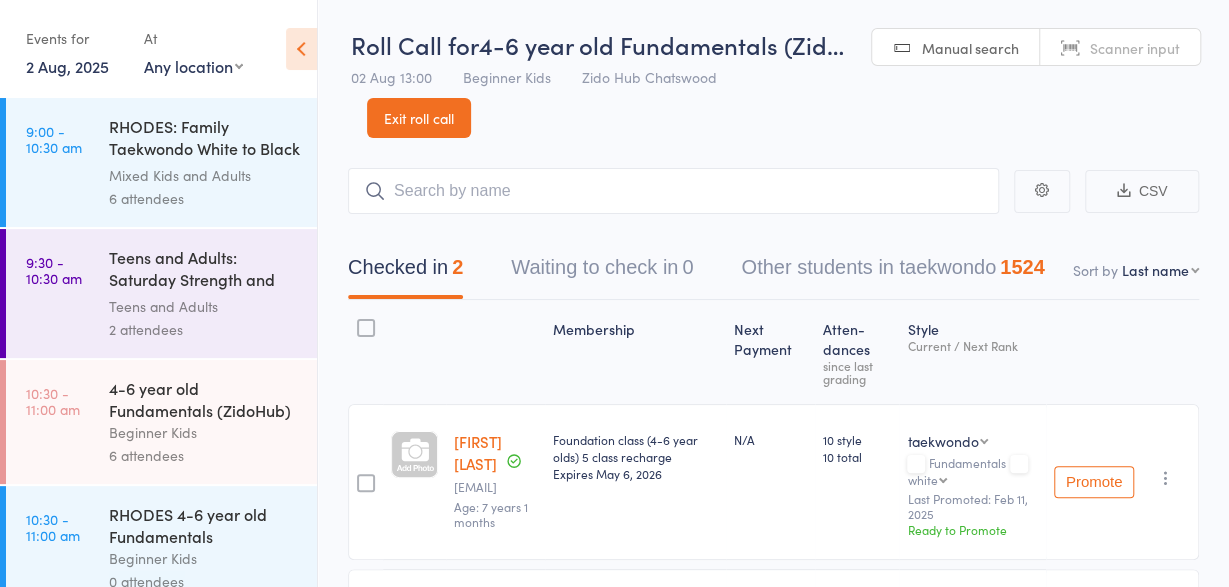 click at bounding box center (301, 49) 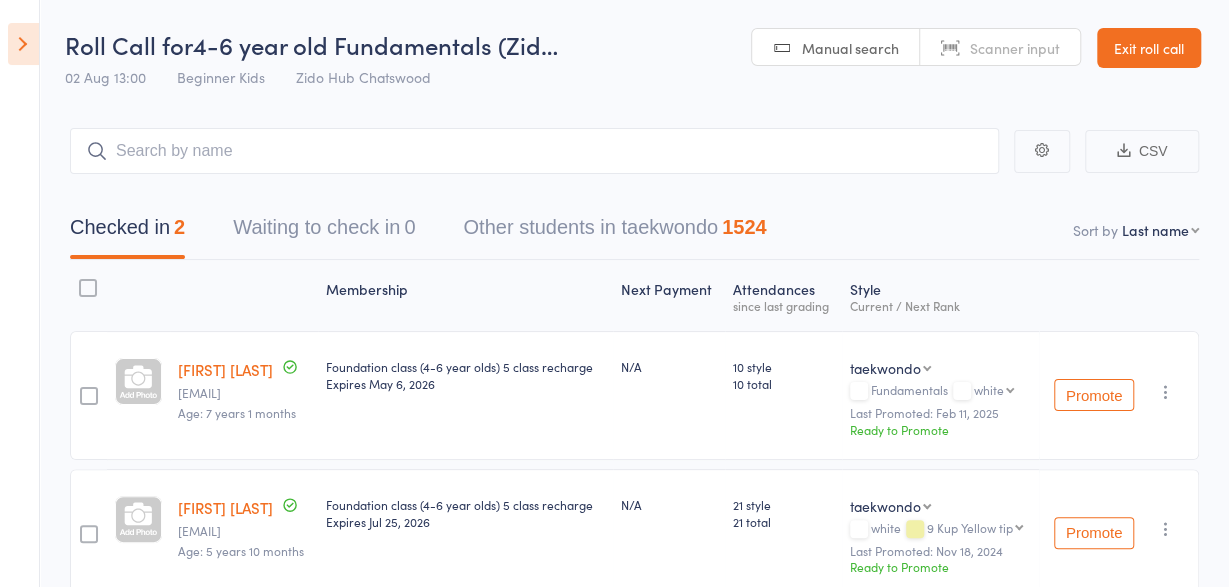 click on "Roll Call for  4-6 year old Fundamentals (Zid… 02 Aug 13:00  Beginner Kids  Zido Hub Chatswood  Manual search Scanner input Exit roll call" at bounding box center (614, 49) 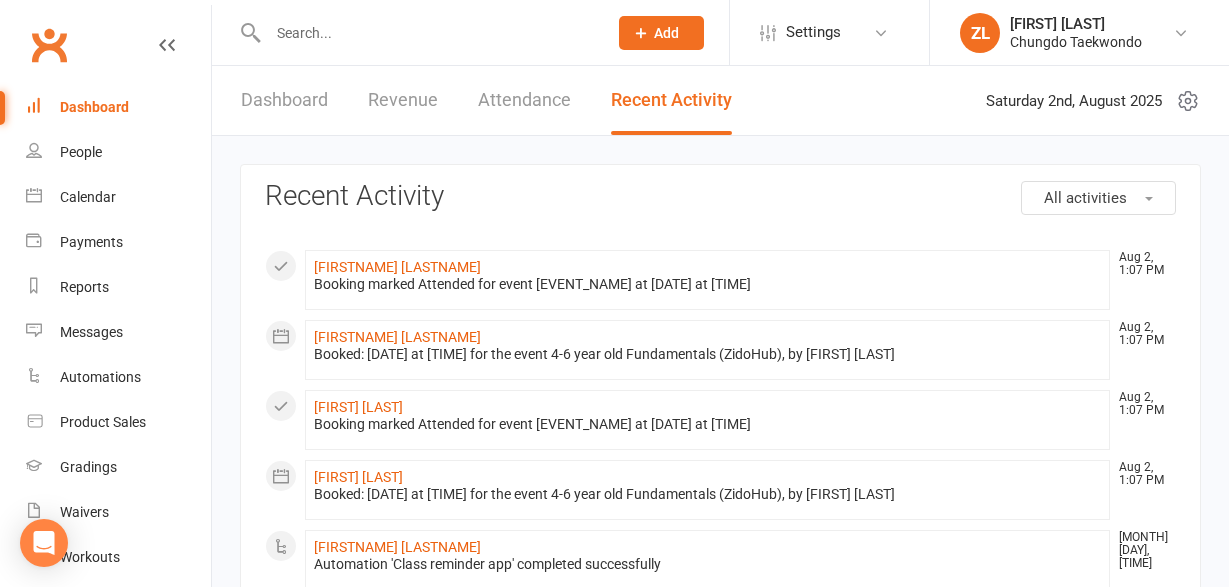 scroll, scrollTop: 0, scrollLeft: 0, axis: both 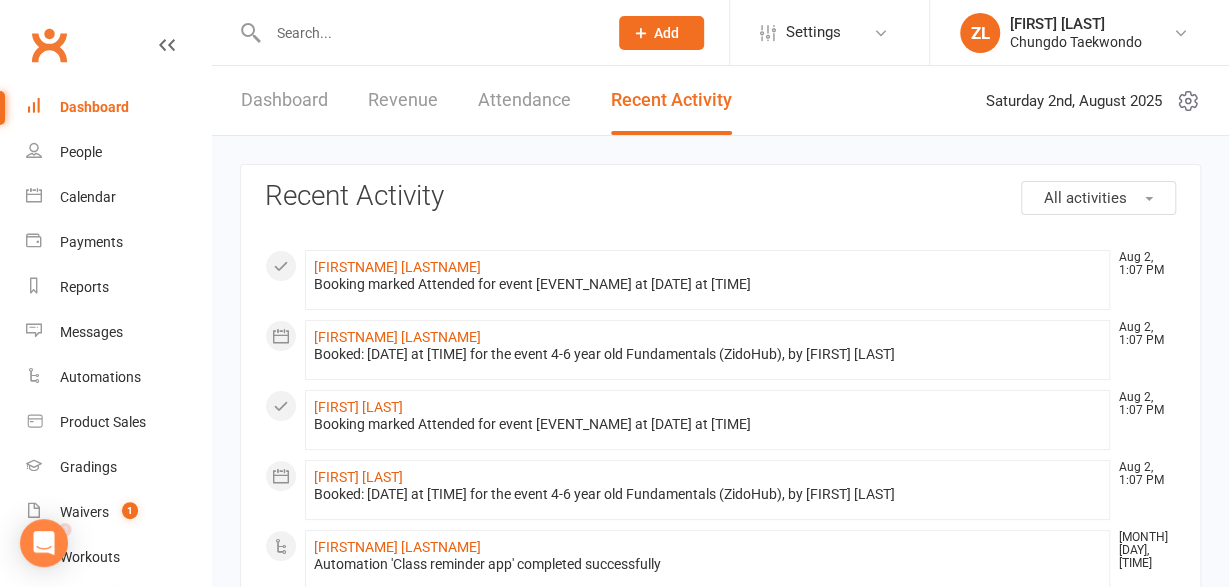 click at bounding box center (427, 33) 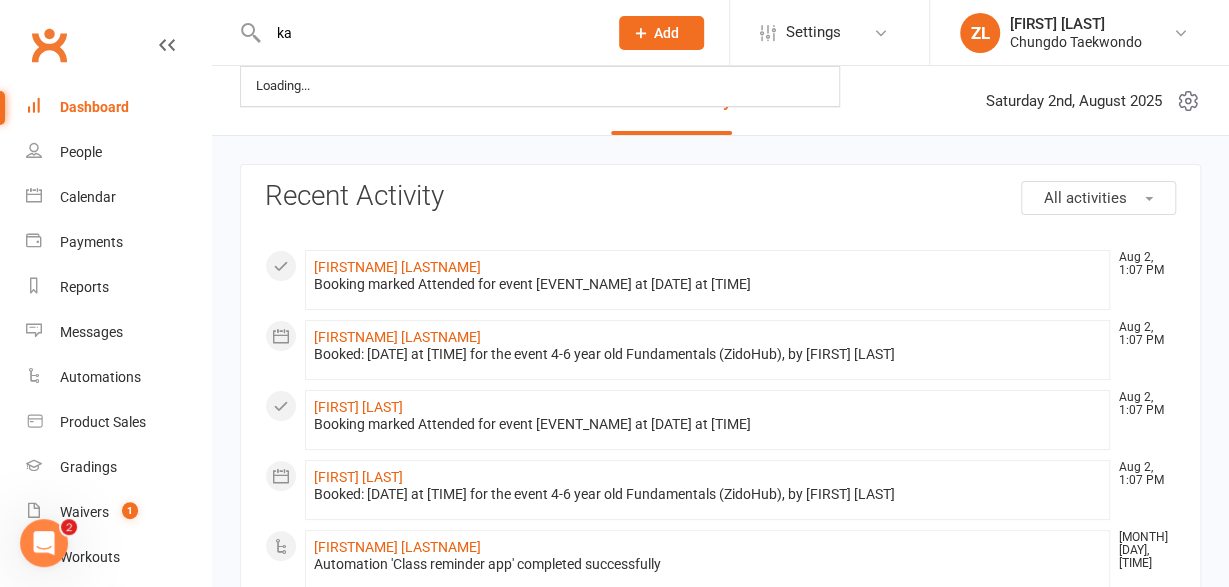 type on "k" 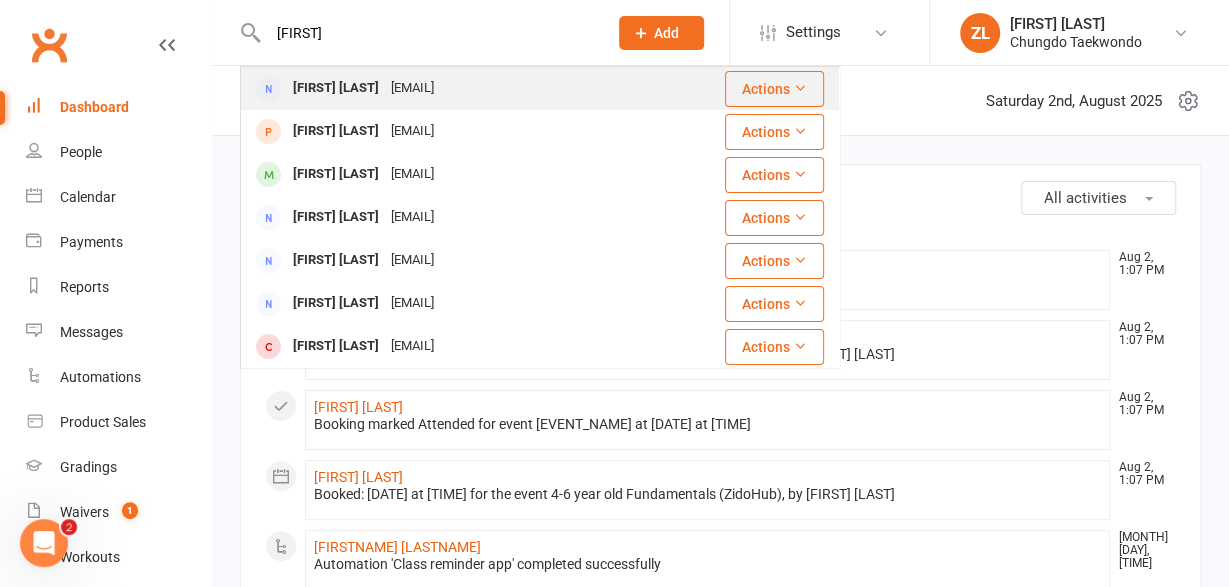 type on "[FIRST]" 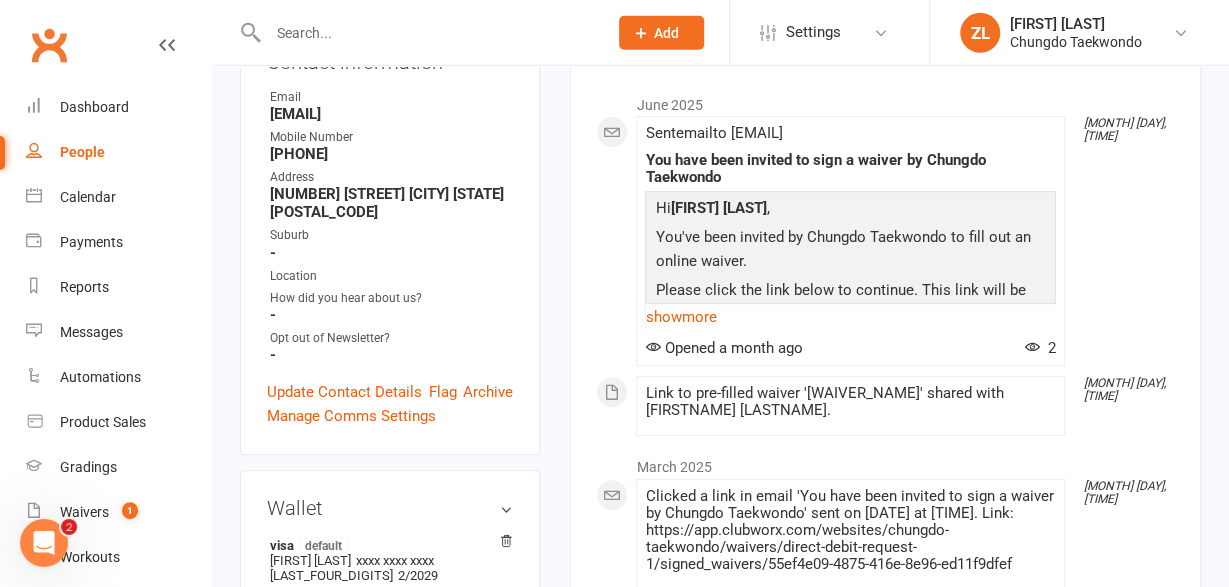 scroll, scrollTop: 264, scrollLeft: 0, axis: vertical 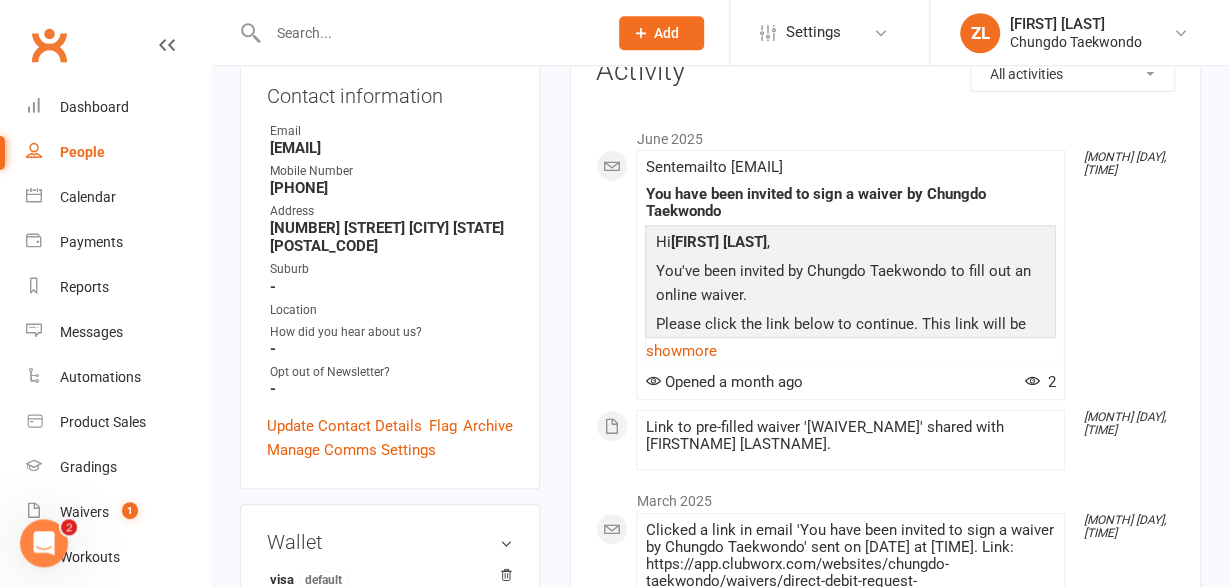 click on "People" at bounding box center [82, 152] 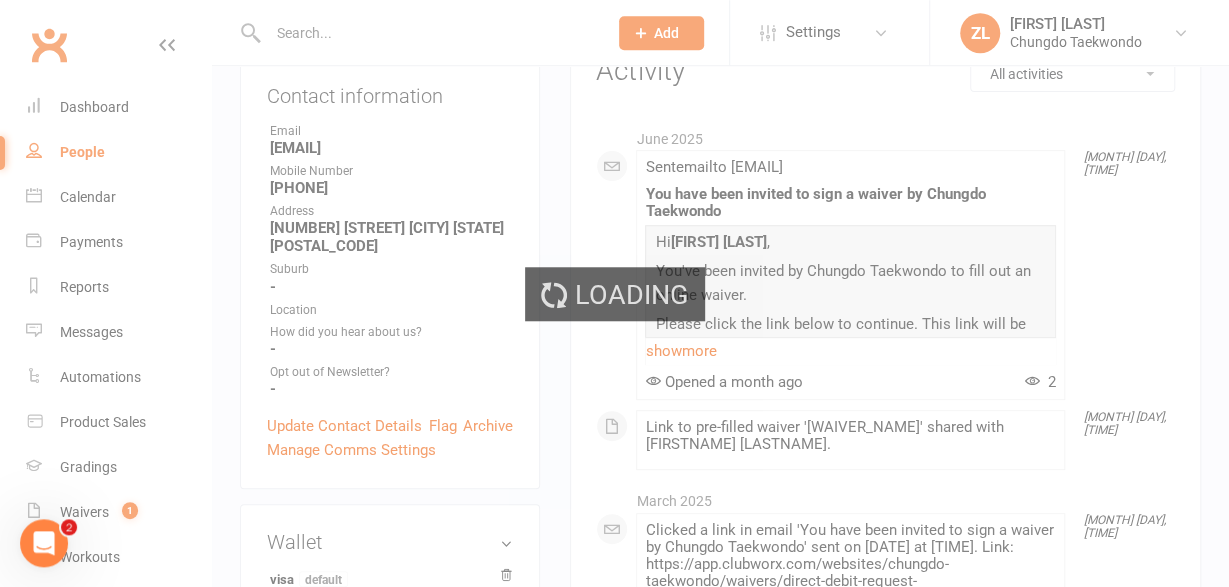 select on "100" 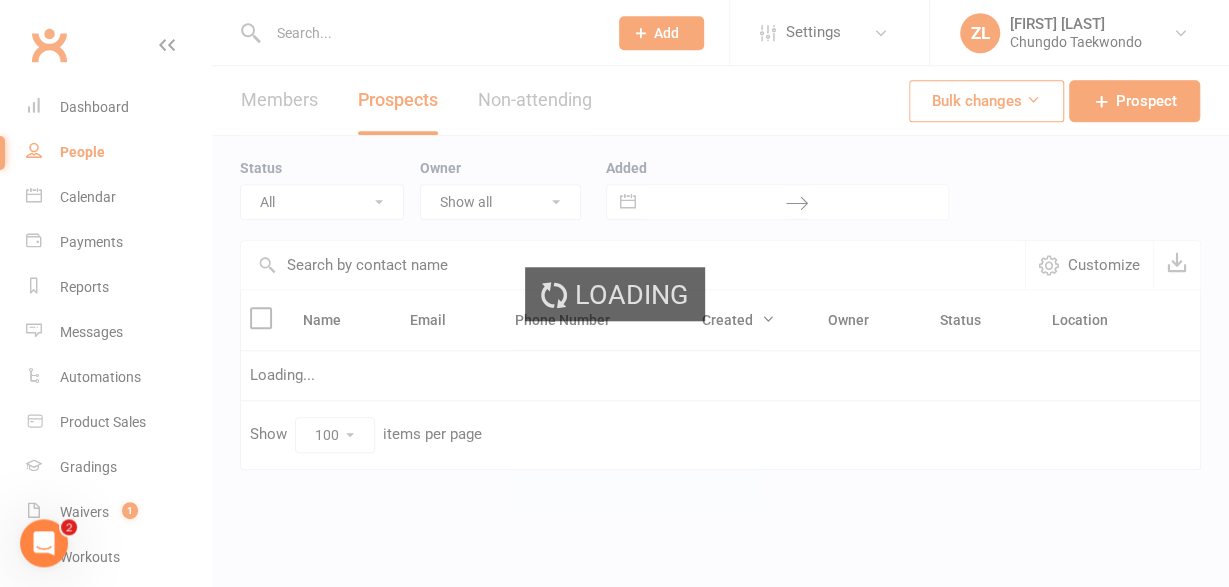 scroll, scrollTop: 0, scrollLeft: 0, axis: both 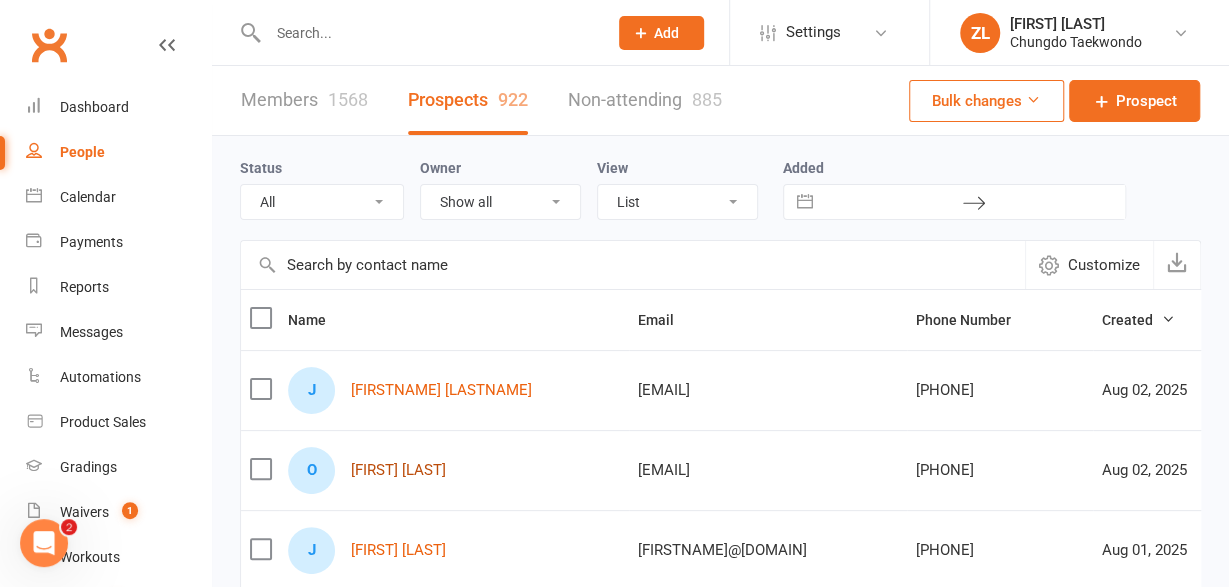 click on "[FIRST] [LAST]" at bounding box center [398, 470] 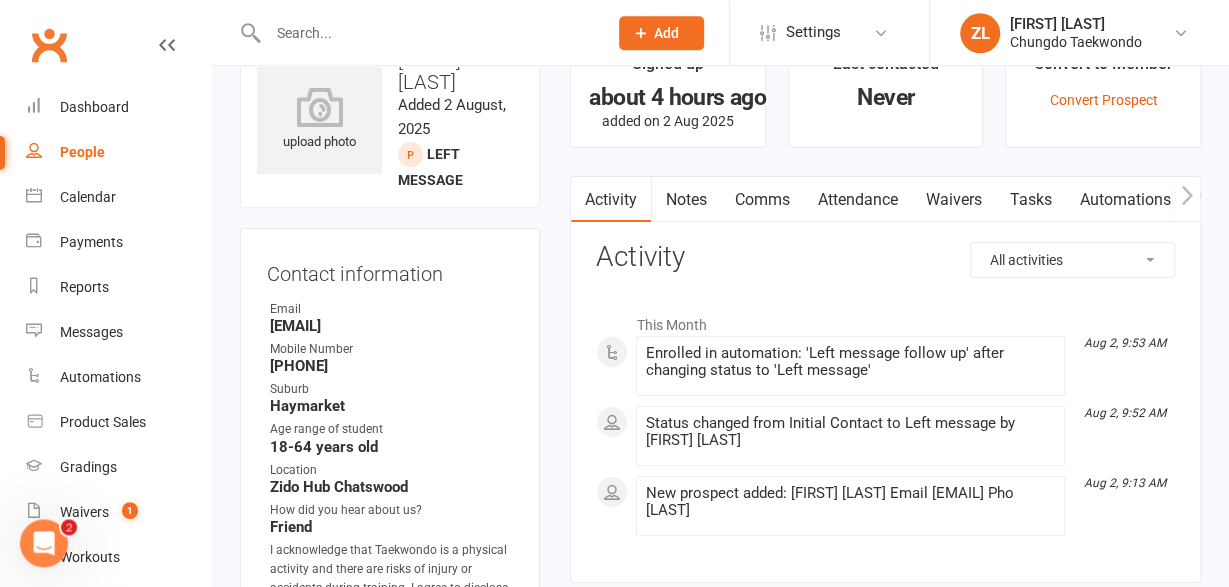 scroll, scrollTop: 52, scrollLeft: 0, axis: vertical 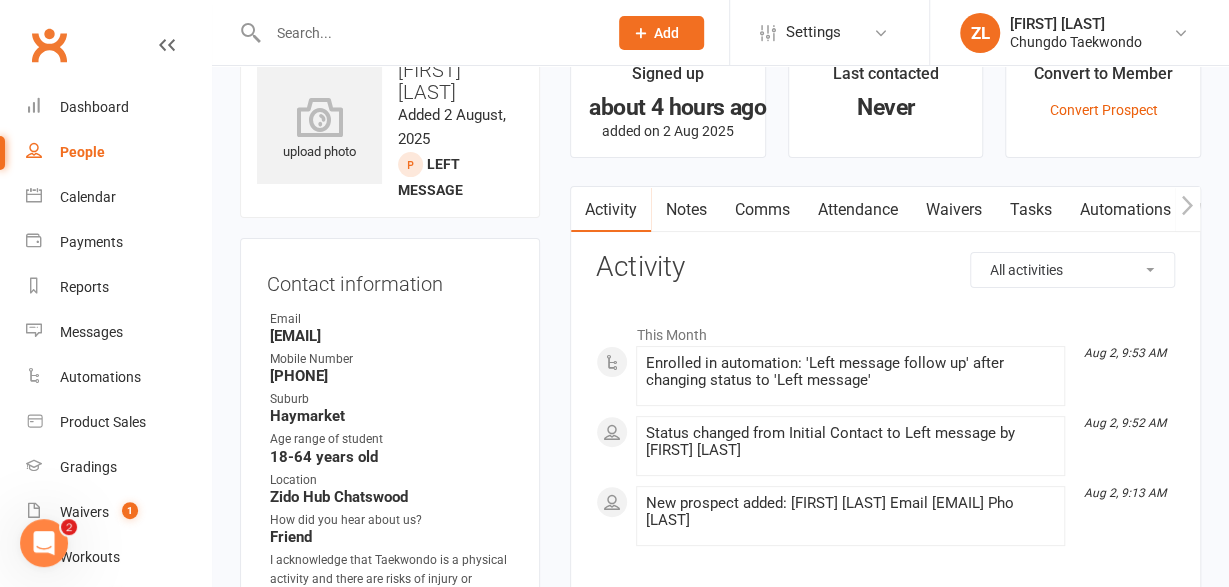 click on "Attendance" at bounding box center [857, 210] 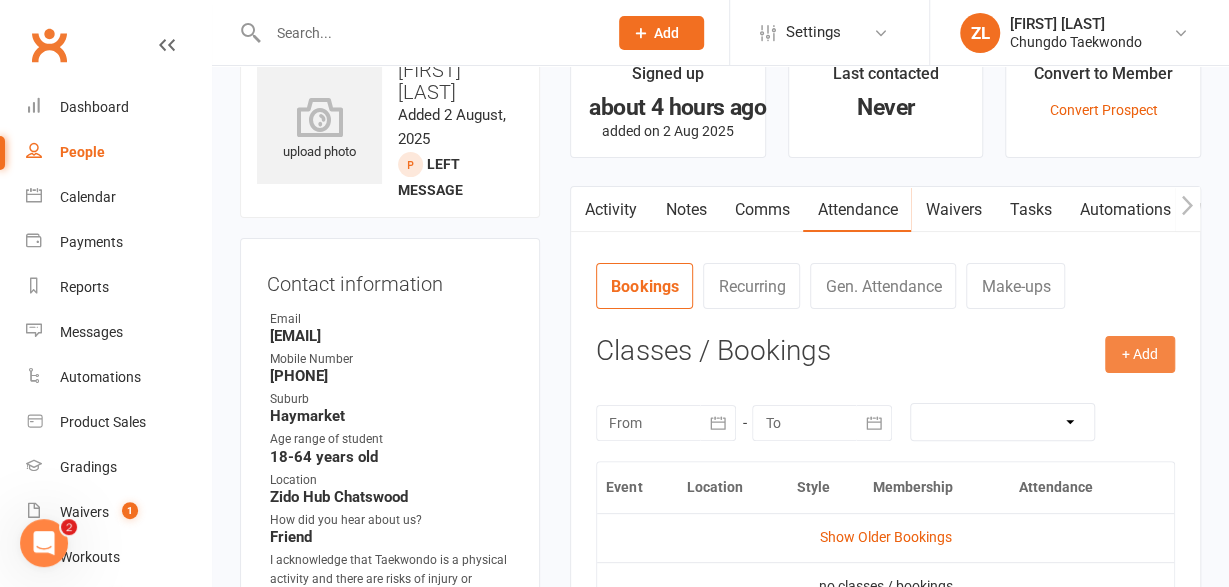 click on "+ Add" at bounding box center [1140, 354] 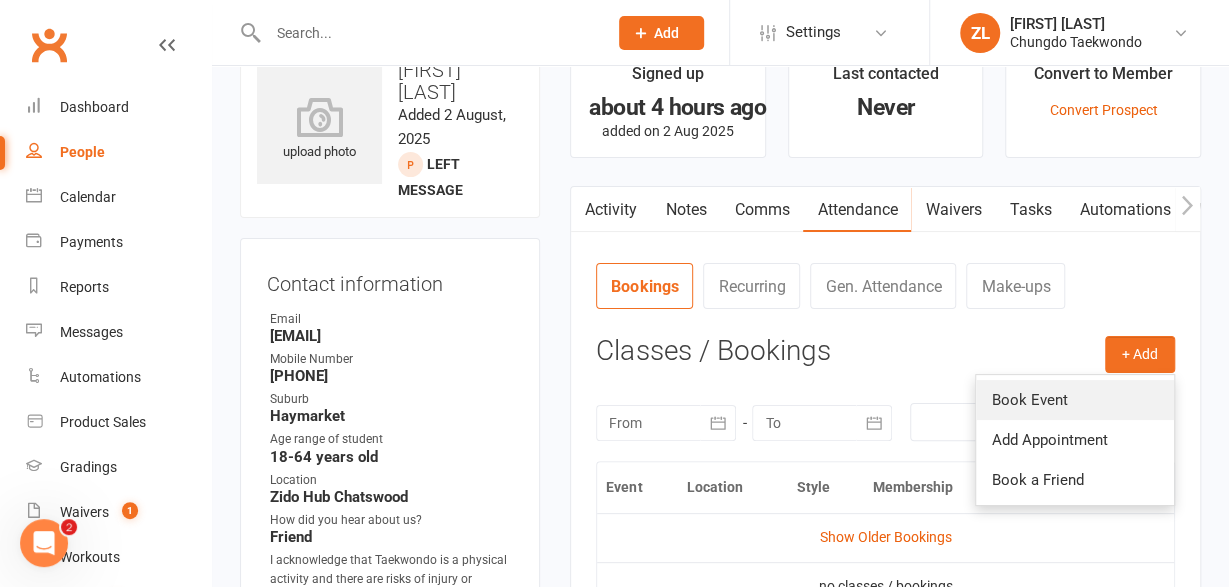 click on "Book Event" at bounding box center (1075, 400) 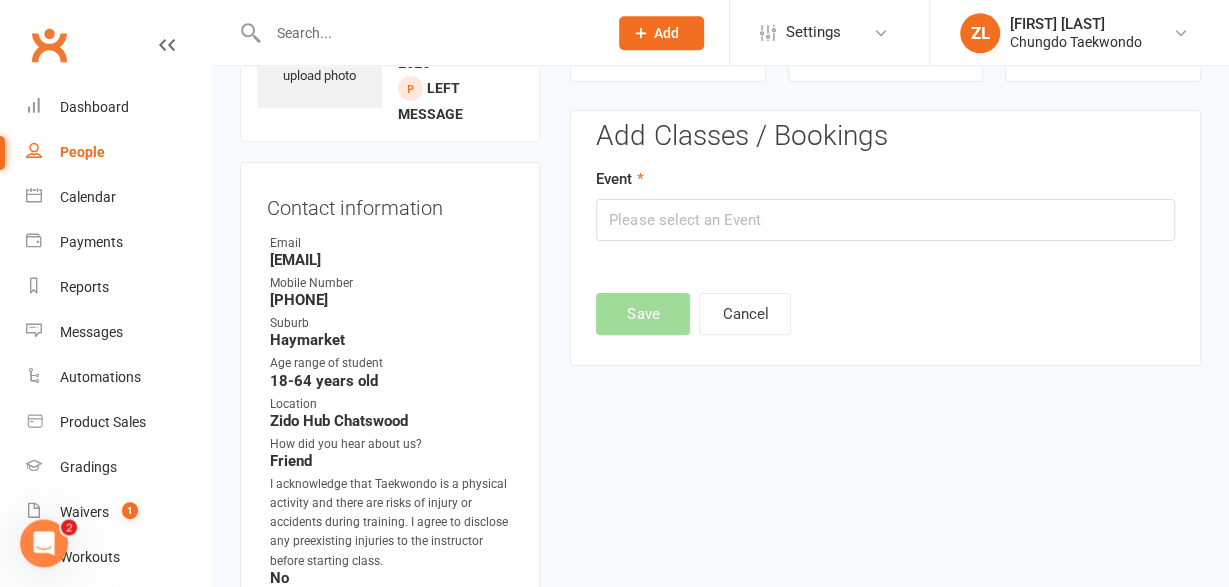 scroll, scrollTop: 136, scrollLeft: 0, axis: vertical 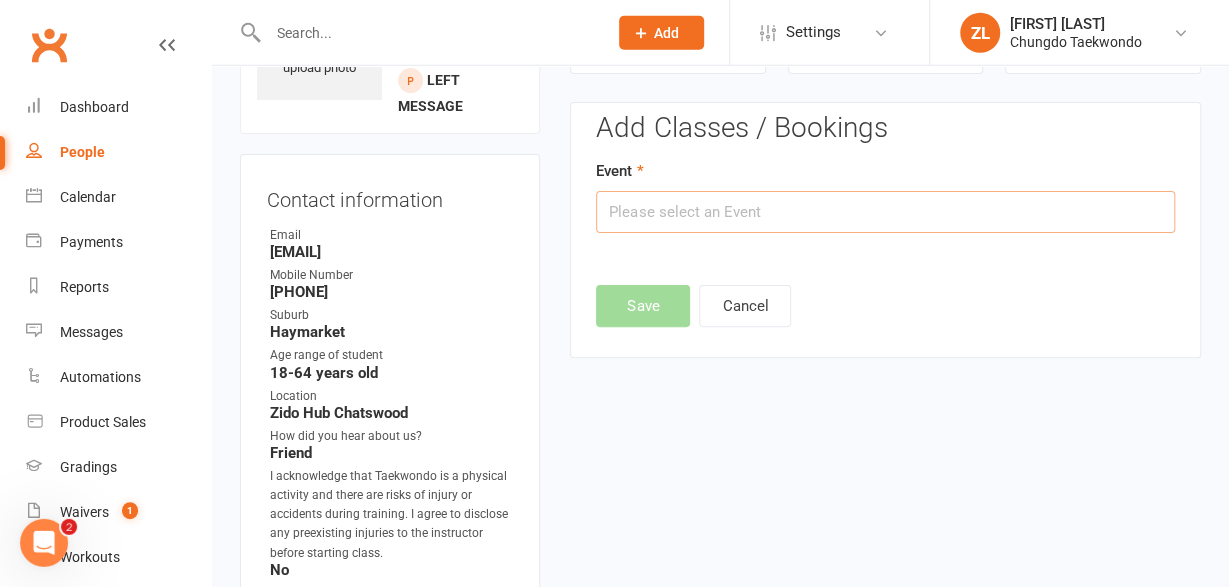 click at bounding box center [885, 212] 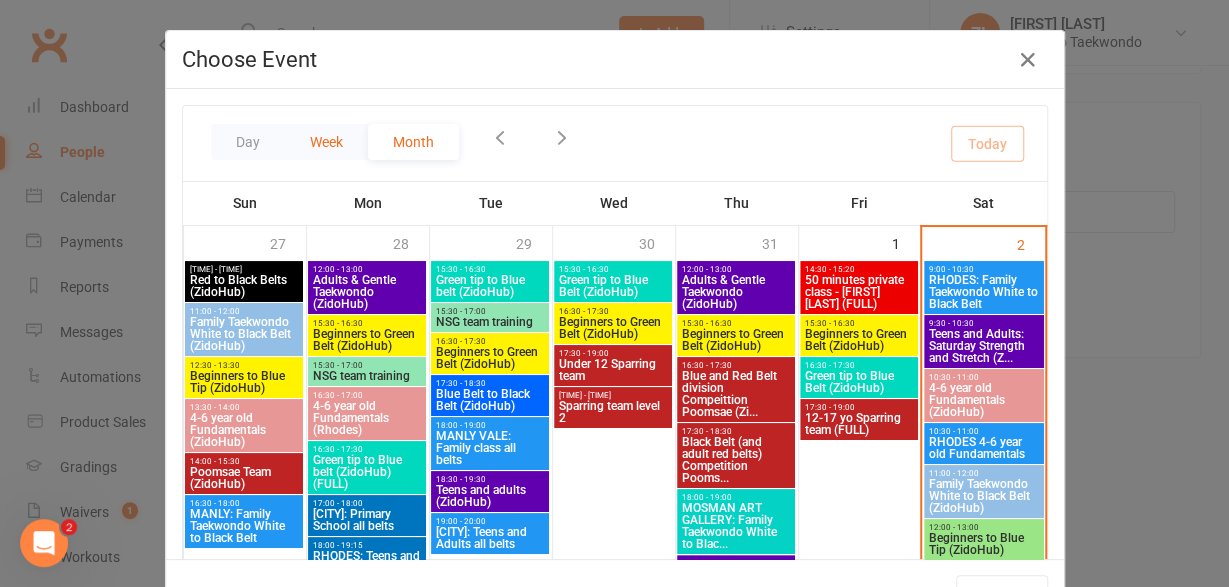 click on "Week" at bounding box center [326, 142] 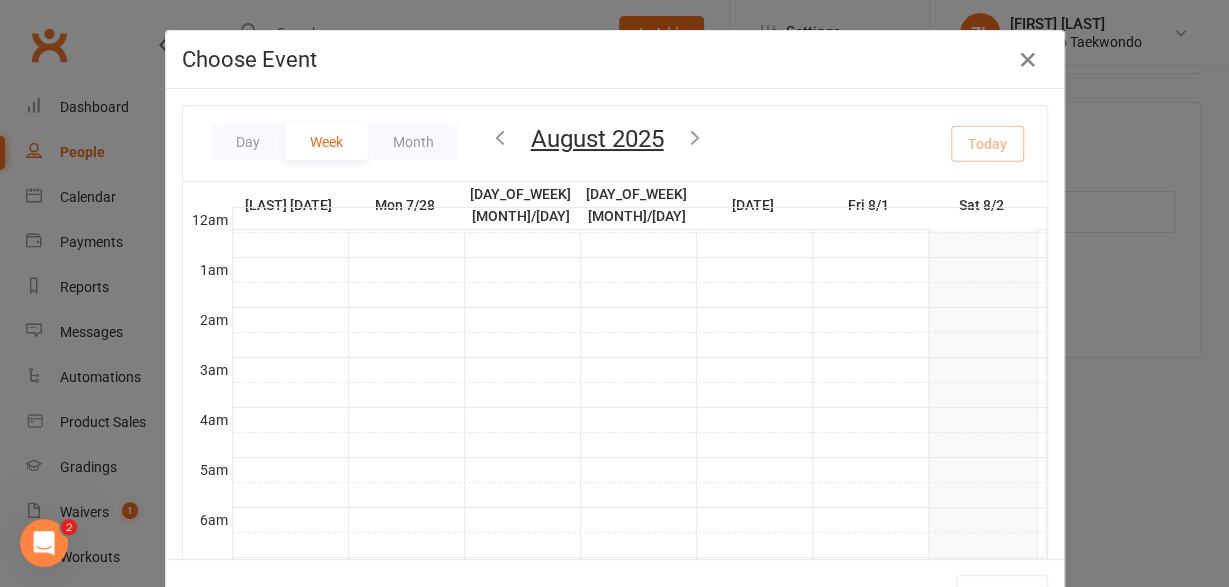 scroll, scrollTop: 444, scrollLeft: 0, axis: vertical 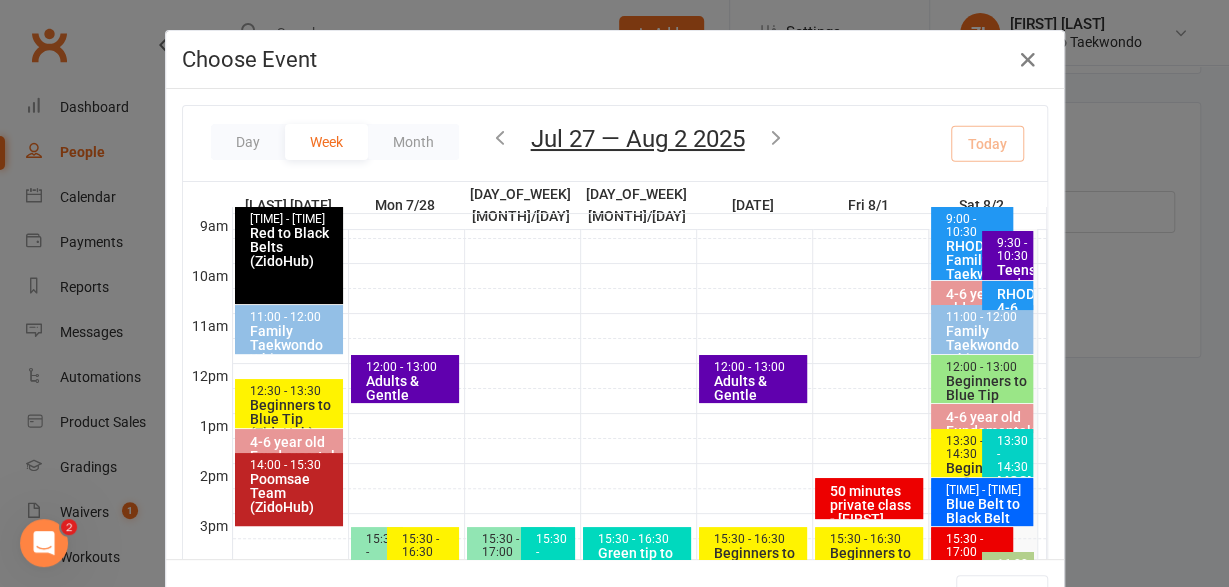 click on "Day Week Month Jul 27 — Aug 2 2025
August 2025
Sun Mon Tue Wed Thu Fri Sat
27
28
29
30
31
01
02
03
04
05
06
07
08
09
10
11
12
13
14
15
16
17
18
19
20
21
22
23
24
25
26
27
28
29
30" at bounding box center (615, 143) 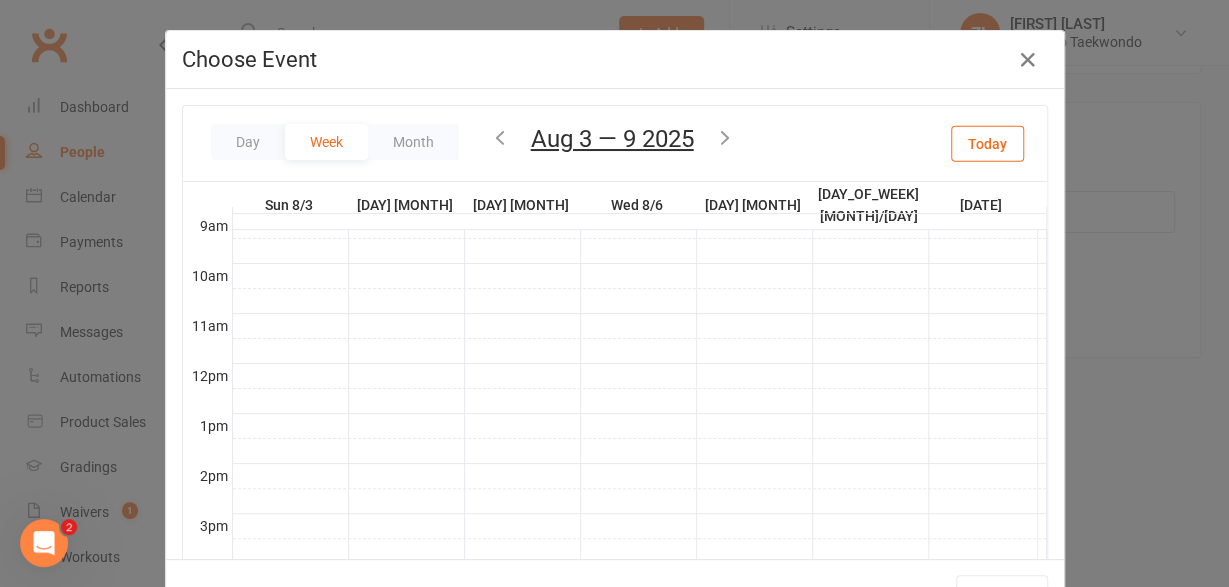scroll, scrollTop: 444, scrollLeft: 0, axis: vertical 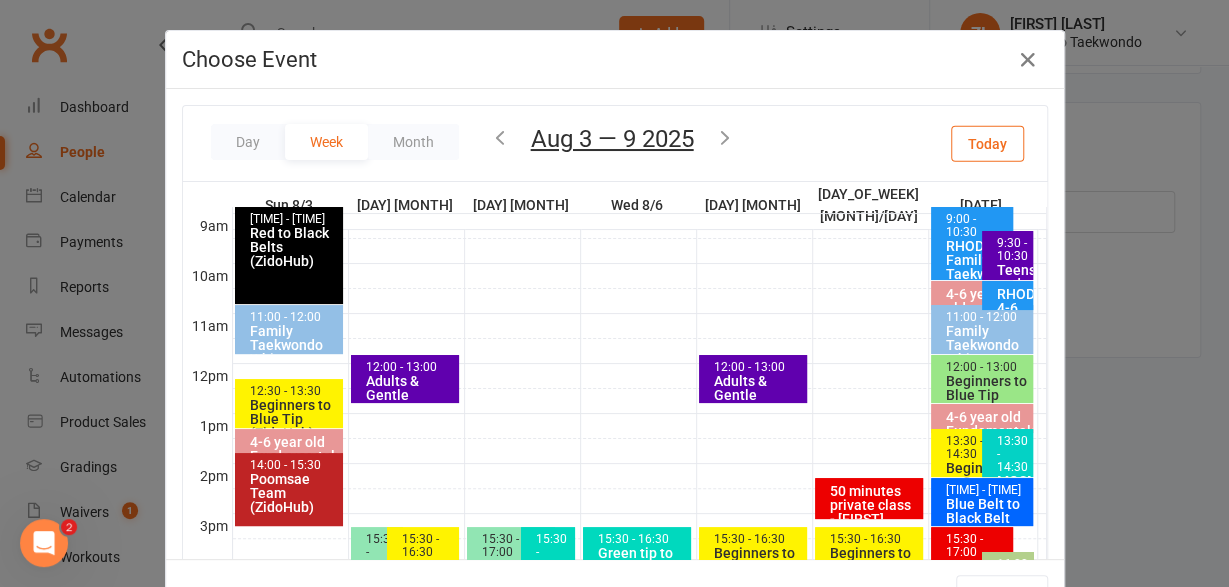 type 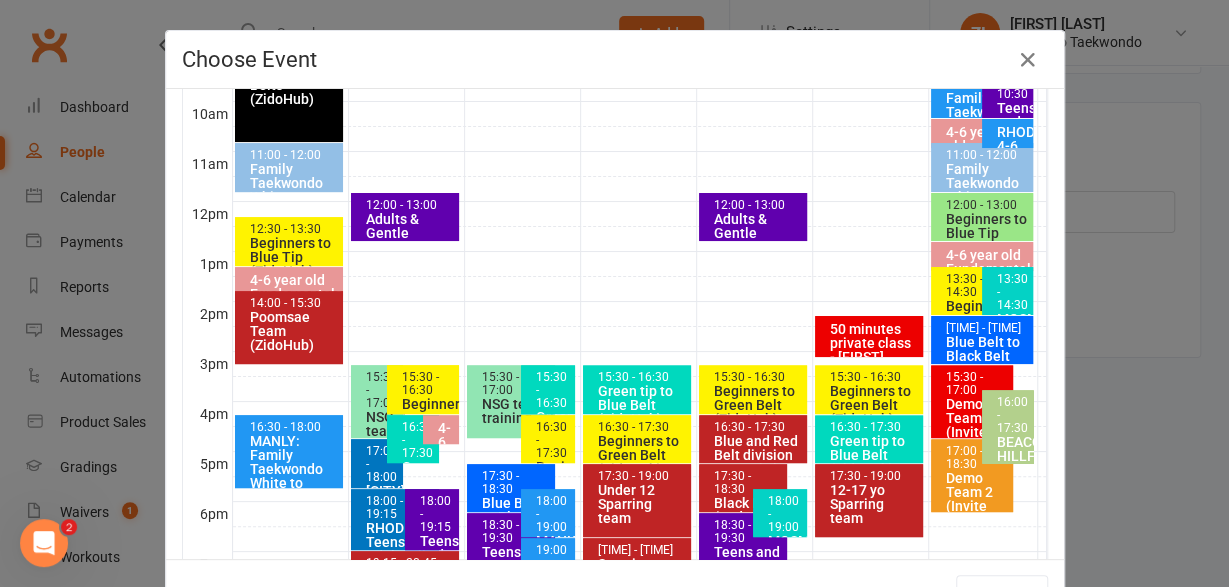 scroll, scrollTop: 216, scrollLeft: 0, axis: vertical 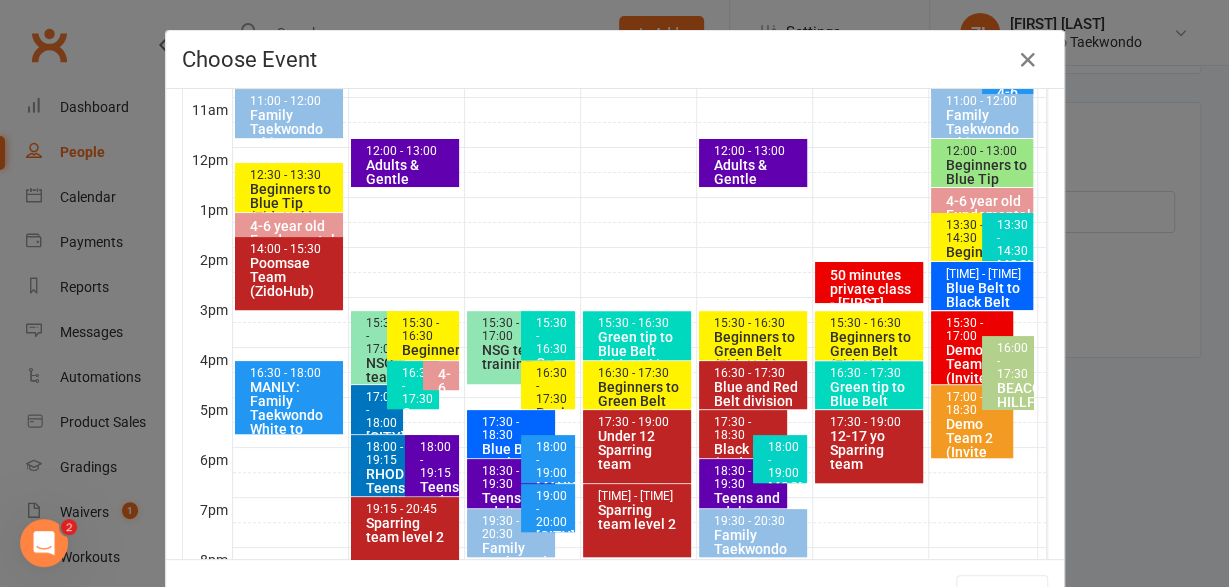click on "18:00 - 19:15" at bounding box center [437, 460] 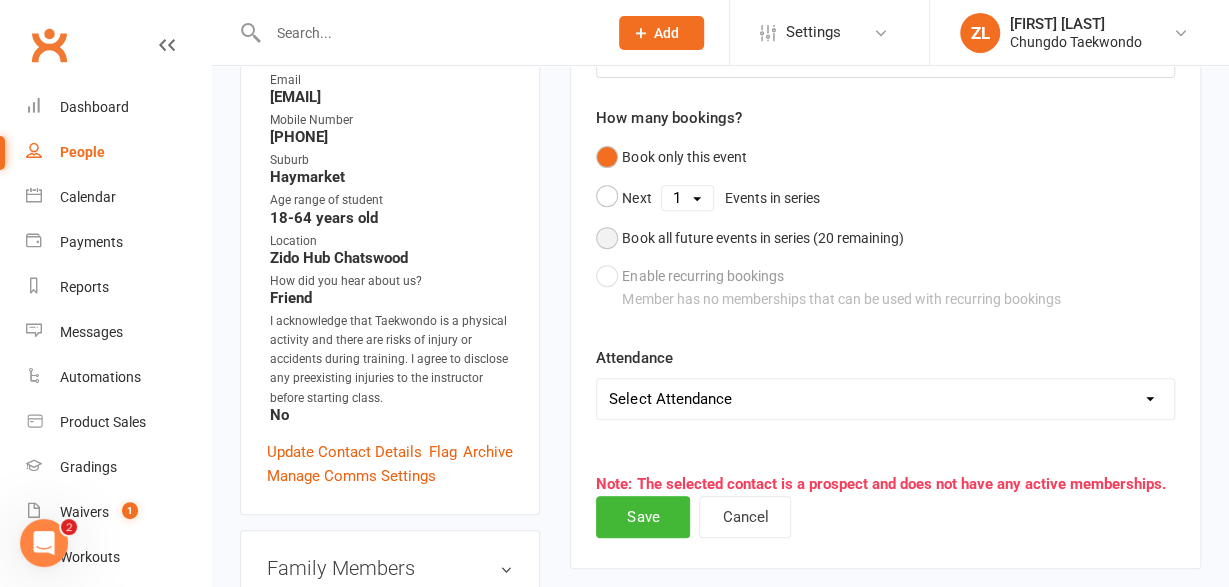 scroll, scrollTop: 292, scrollLeft: 0, axis: vertical 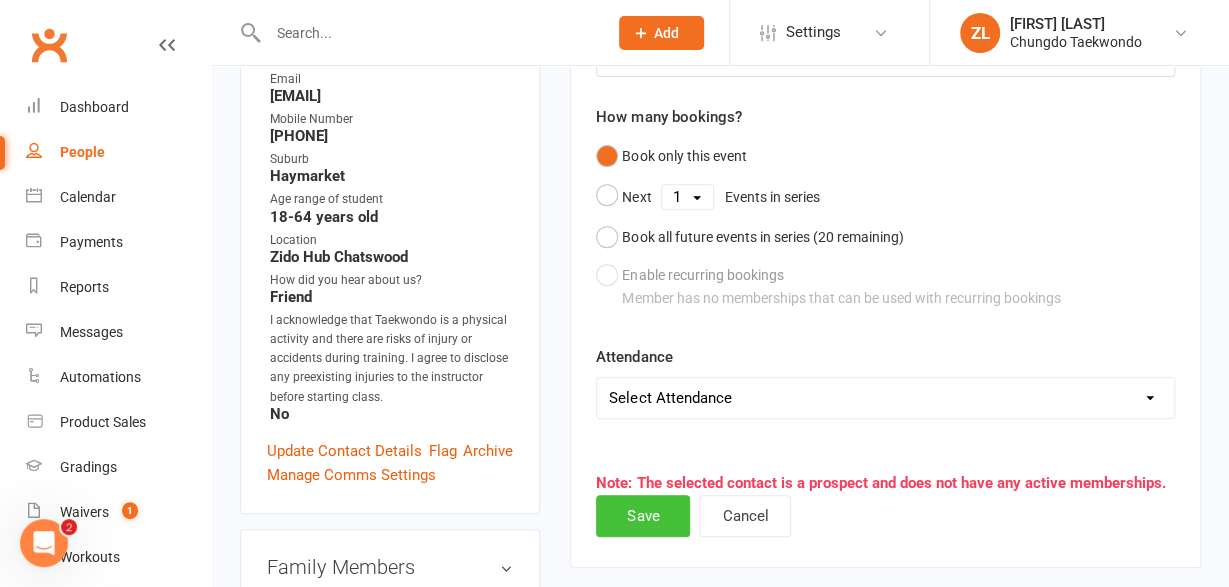 click on "Save" at bounding box center (643, 516) 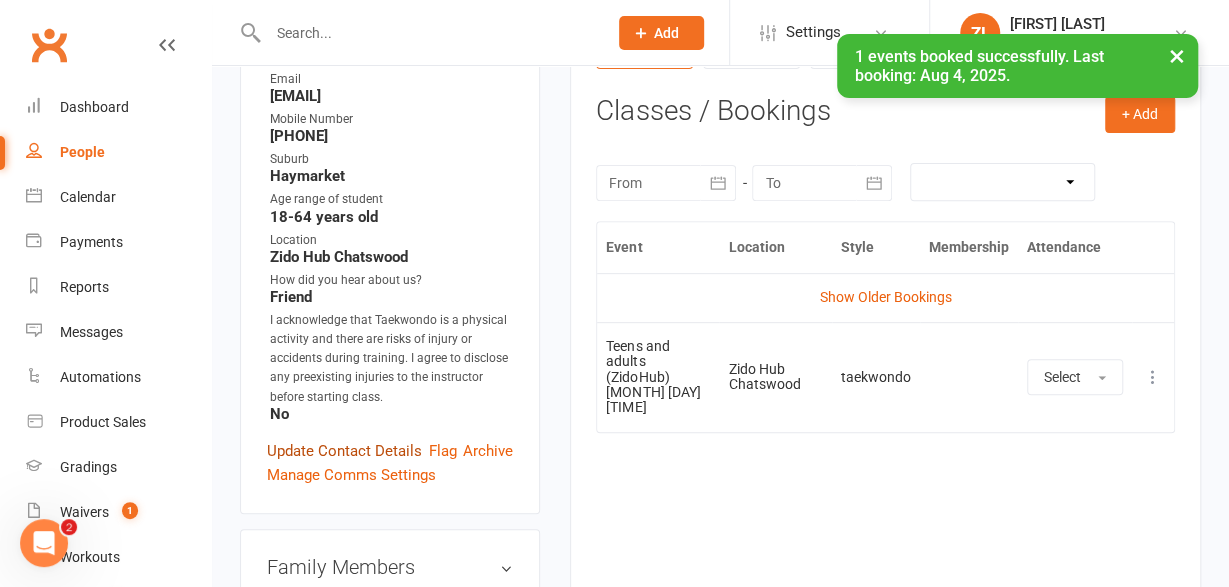 click on "Update Contact Details" at bounding box center (344, 451) 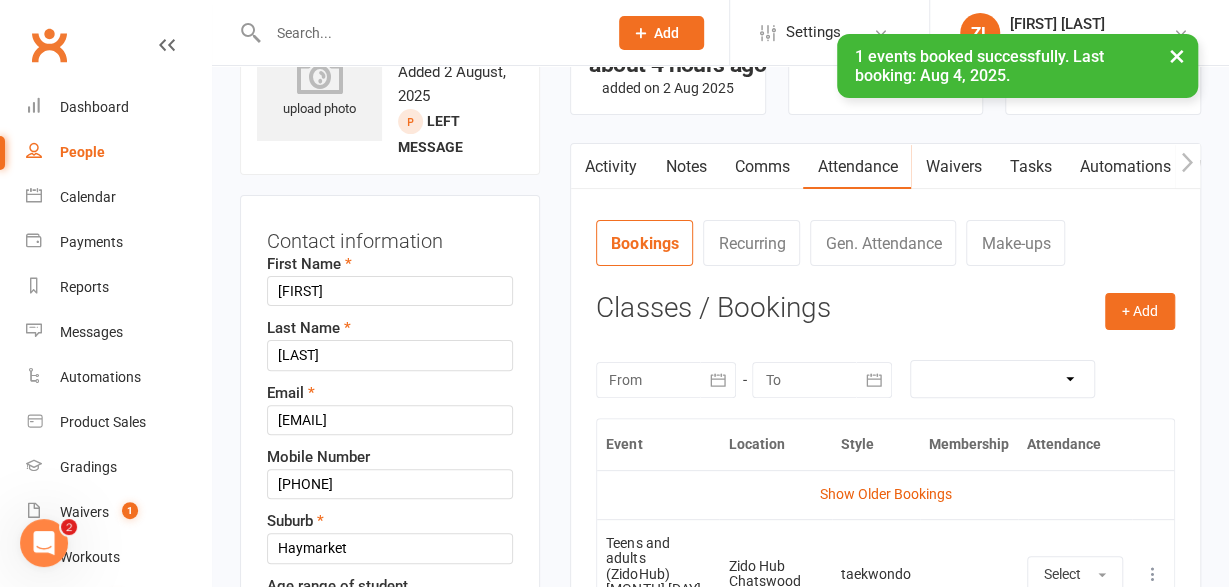 scroll, scrollTop: 94, scrollLeft: 0, axis: vertical 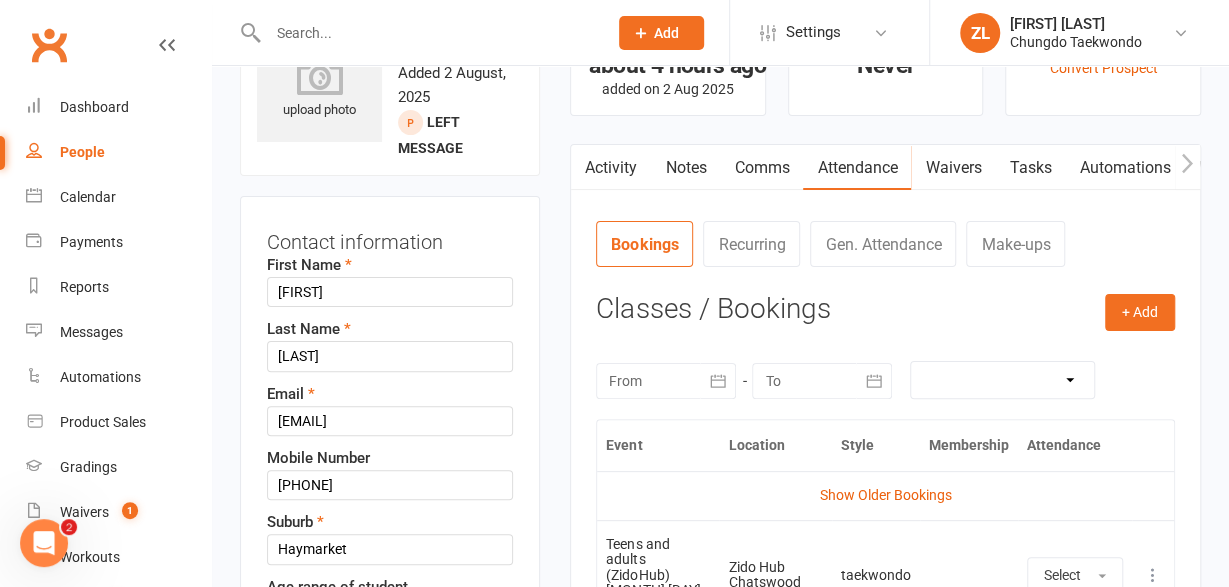click on "Suburb  [CITY]" at bounding box center [390, 537] 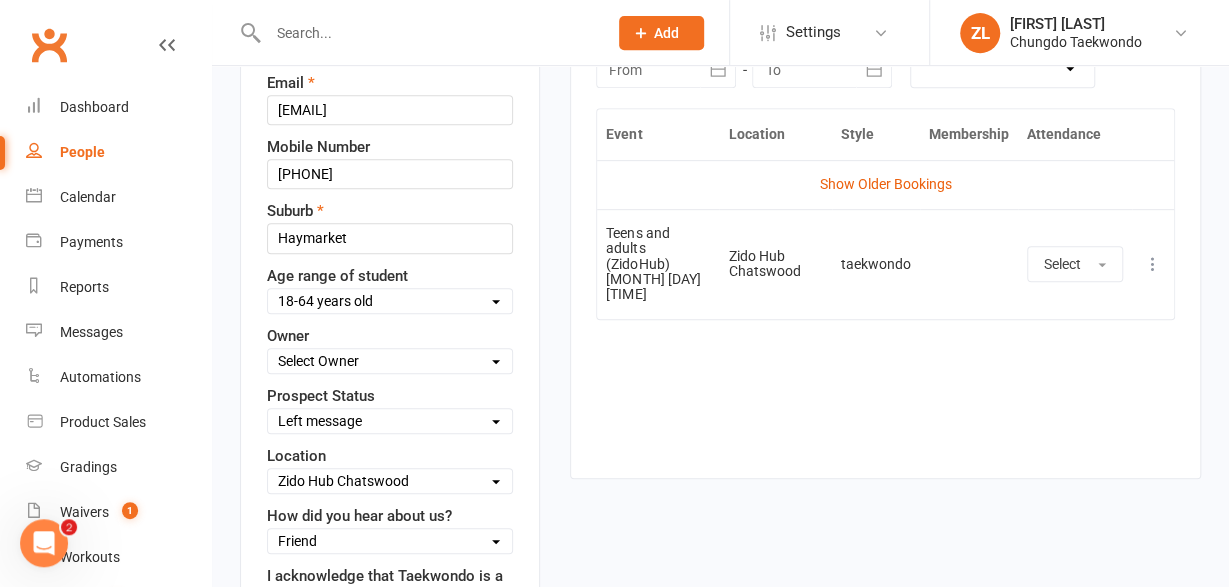 scroll, scrollTop: 406, scrollLeft: 0, axis: vertical 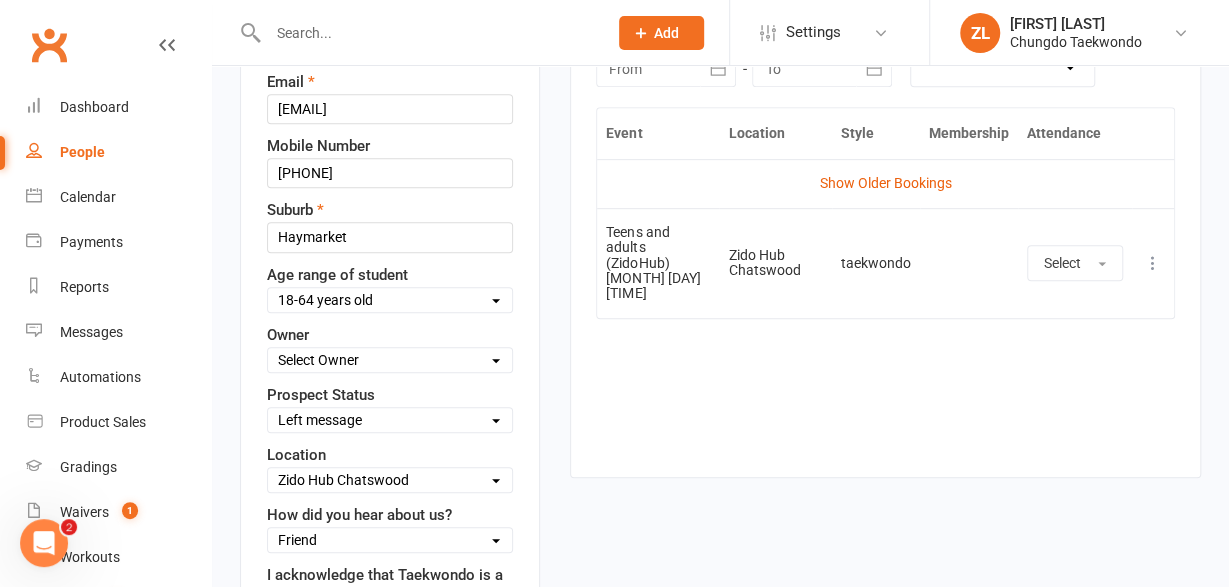 click on "Select Owner Linda Li ZiChuan Lim Teens and Adults David Le Mixed Kids and Adults Kaydence Teng ZiChuan Lim (Chungdo TKD) Intermediate students All levels Kids Beginner Kids Experienced Students Chungdo At Home Dojang News Class Reminders Adults Low Impact Winny Li Steve Suh Yutong Li Yerin Huh Andy Pham Chungdo TKD News" at bounding box center [390, 360] 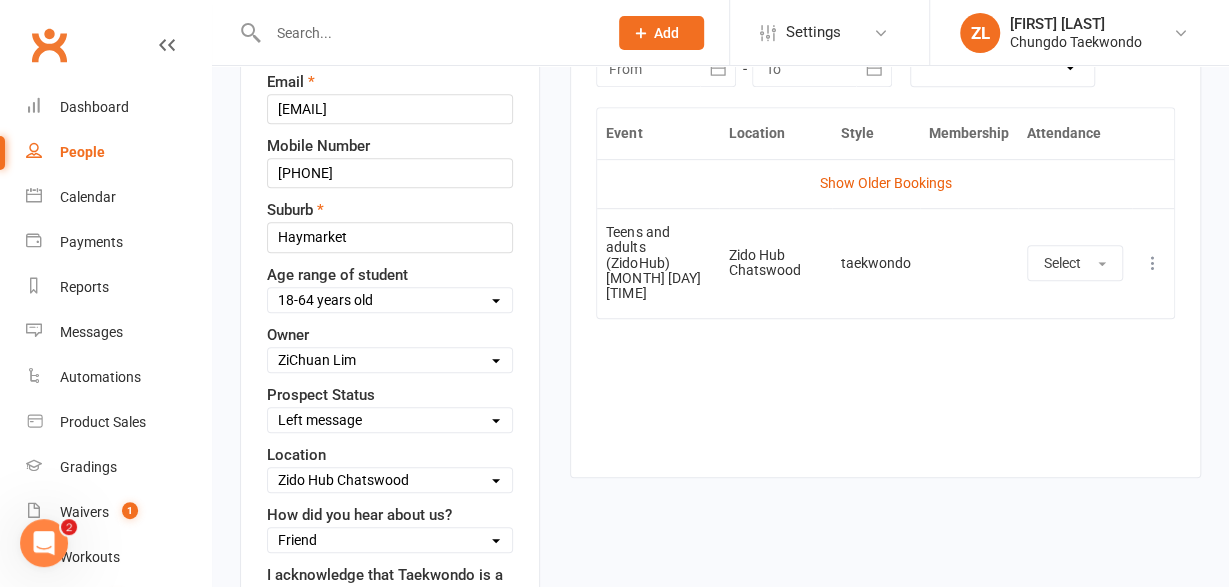 click on "[FIRST] [LAST]" at bounding box center [0, 0] 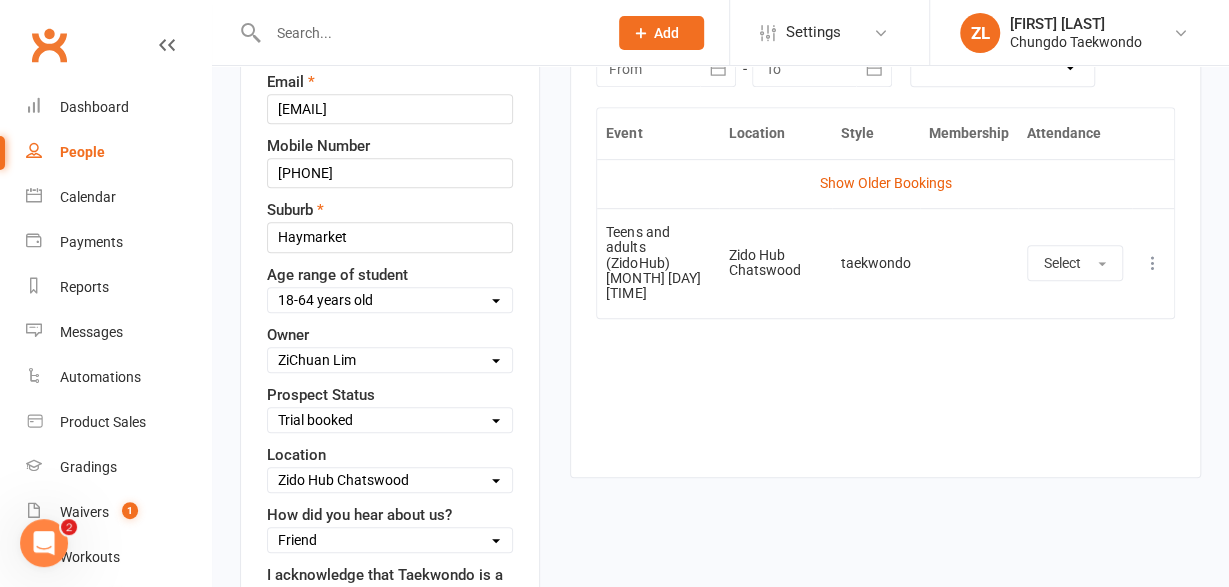 click on "Trial booked" at bounding box center [0, 0] 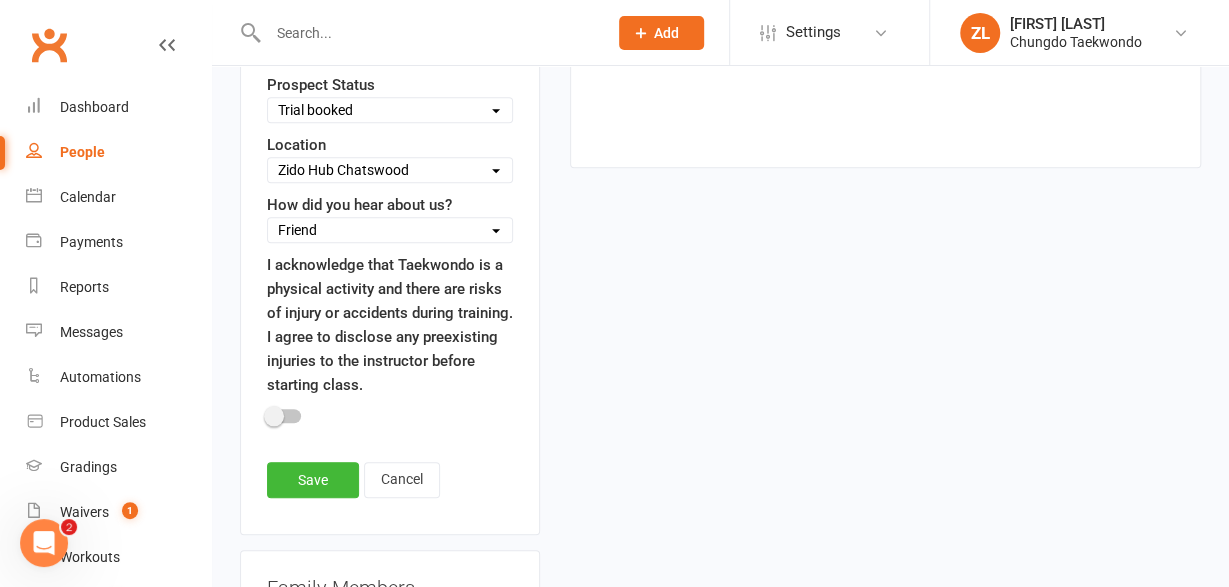 scroll, scrollTop: 718, scrollLeft: 0, axis: vertical 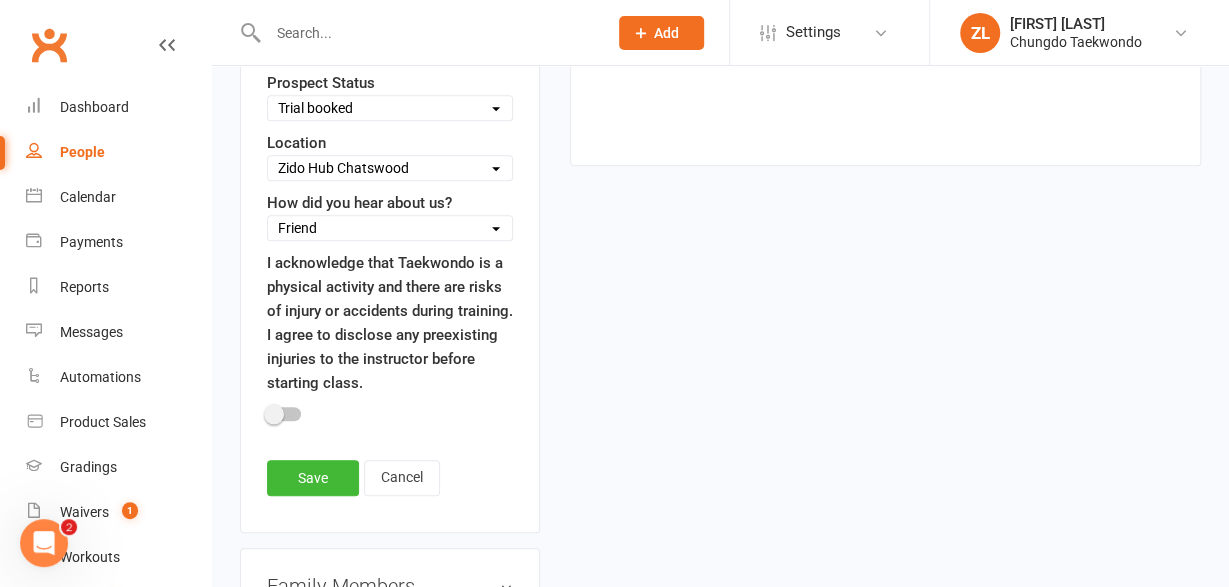 click at bounding box center [284, 414] 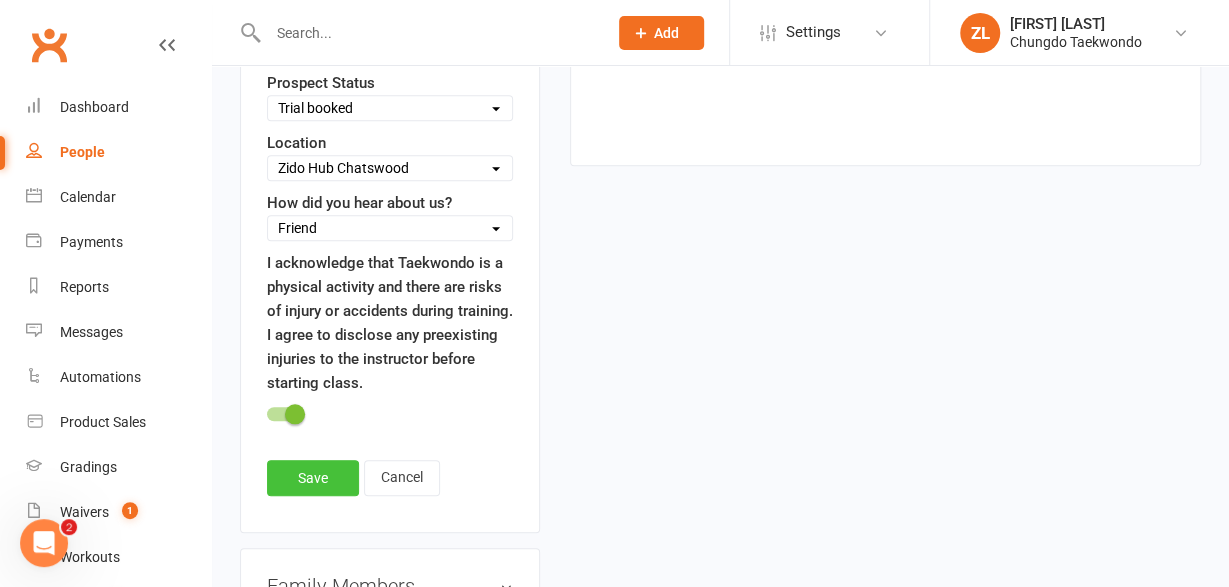 click on "Save" at bounding box center (313, 478) 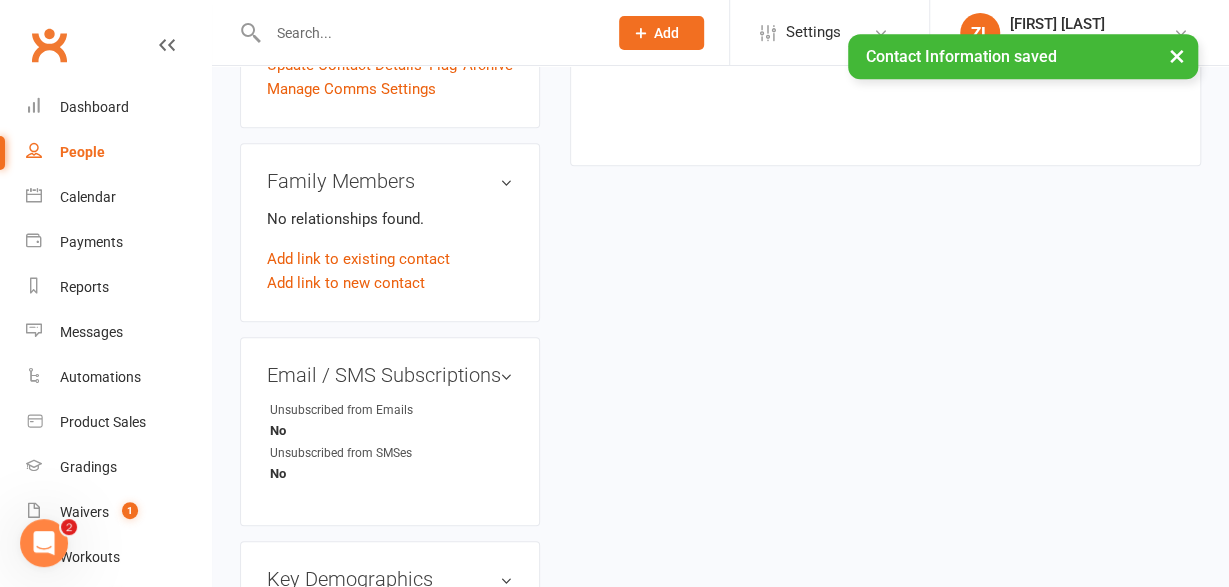 click on "People" at bounding box center [82, 152] 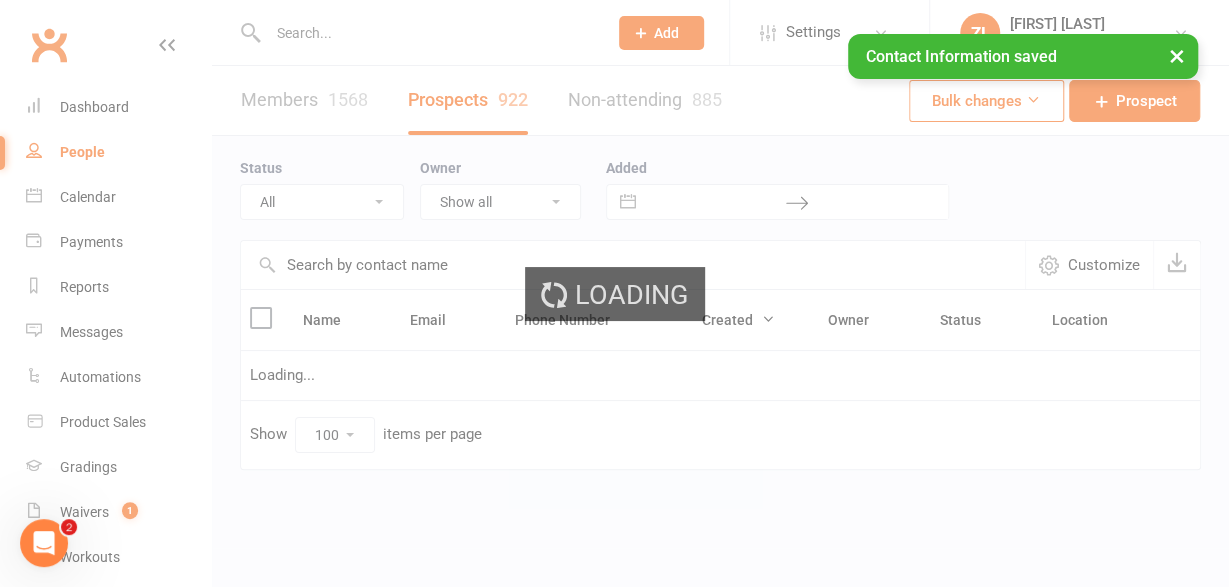scroll, scrollTop: 0, scrollLeft: 0, axis: both 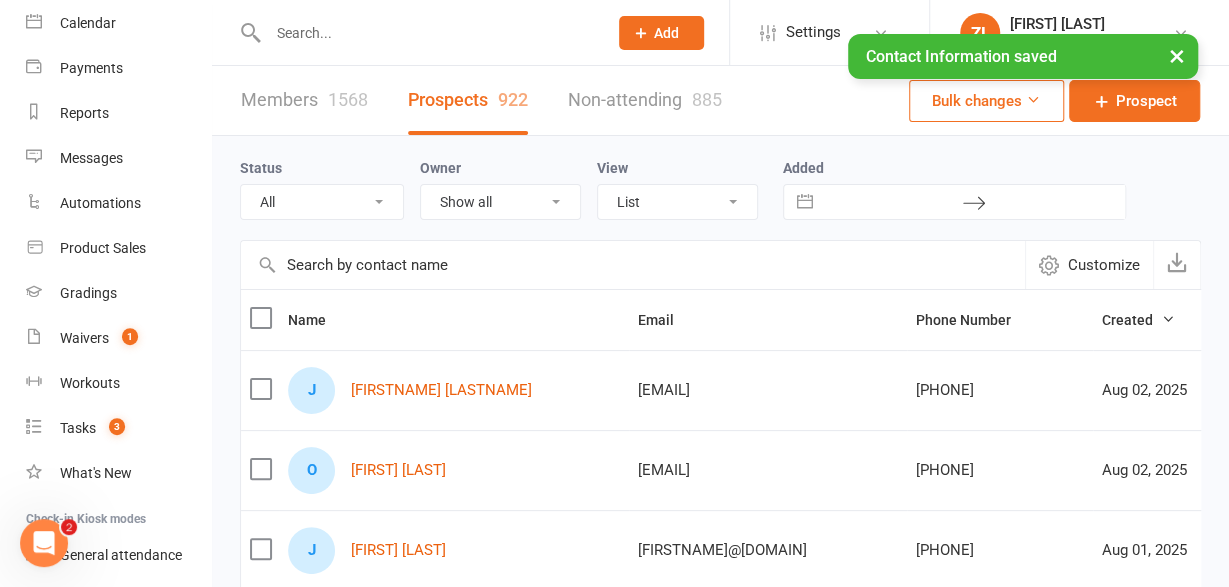 click on "Status All (No status set) (Invalid status) Initial Contact Trial booked Left message Post trial follow up done Invited to join No show Joined Not Ready Not interested Follow-up Call Follow-up Email Delay due to covid interested in holiday program only Cancelled trial Owner Show all [FIRST] [LAST] [FIRST] [LAST] Teens and Adults [FIRST] [LAST] [FIRST] [LAST] Intermediate students All levels Kids Beginner Kids Experienced Students Chungdo At Home Dojang News Class Reminders Adults Low Impact [FIRST] [LAST] [FIRST] [LAST] [FIRST] [LAST] [FIRST] [LAST] Chungdo TKD News View List Kanban Added Navigate forward to interact with the calendar and select a date. Press the question mark key to get the keyboard shortcuts for changing dates. Navigate backward to interact with the calendar and select a date. Press the question mark key to get the keyboard shortcuts for changing dates." at bounding box center (720, 188) 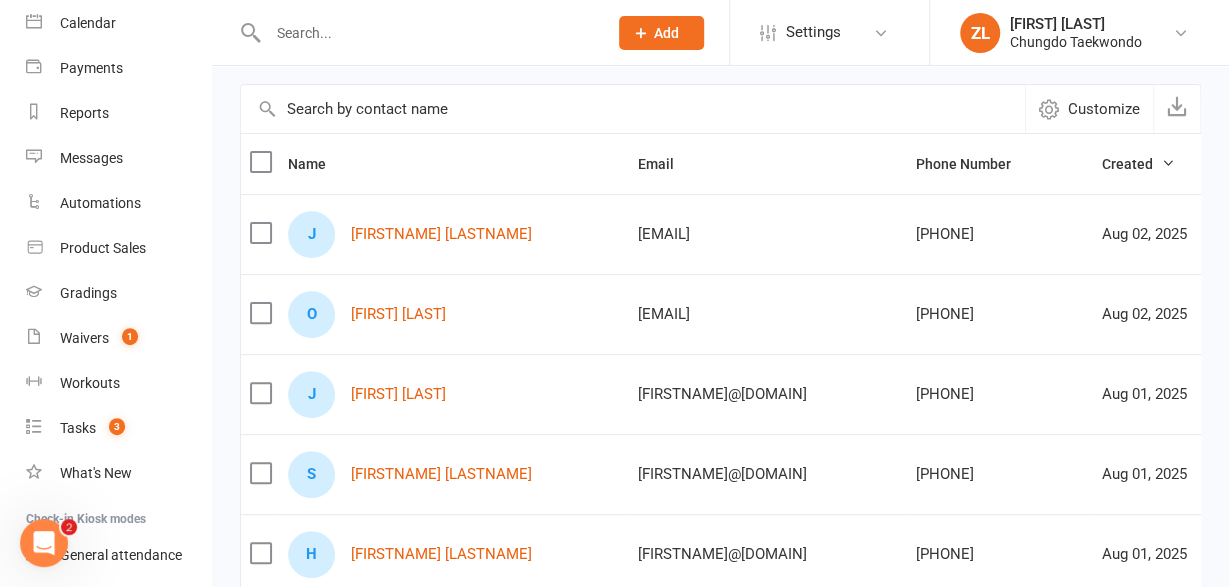 scroll, scrollTop: 104, scrollLeft: 0, axis: vertical 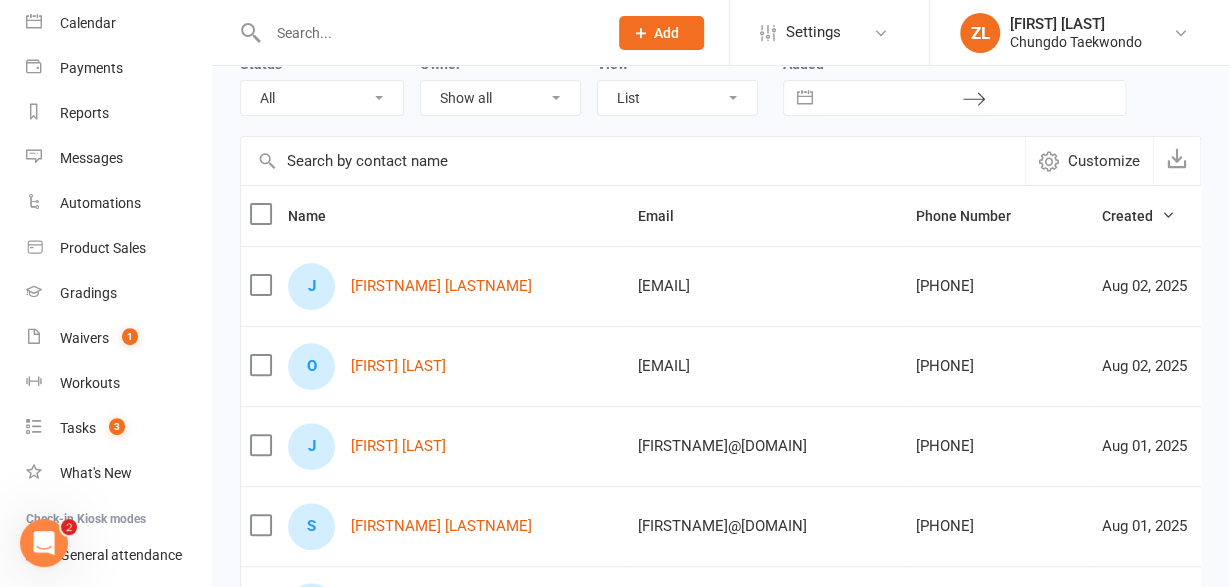 click at bounding box center [427, 33] 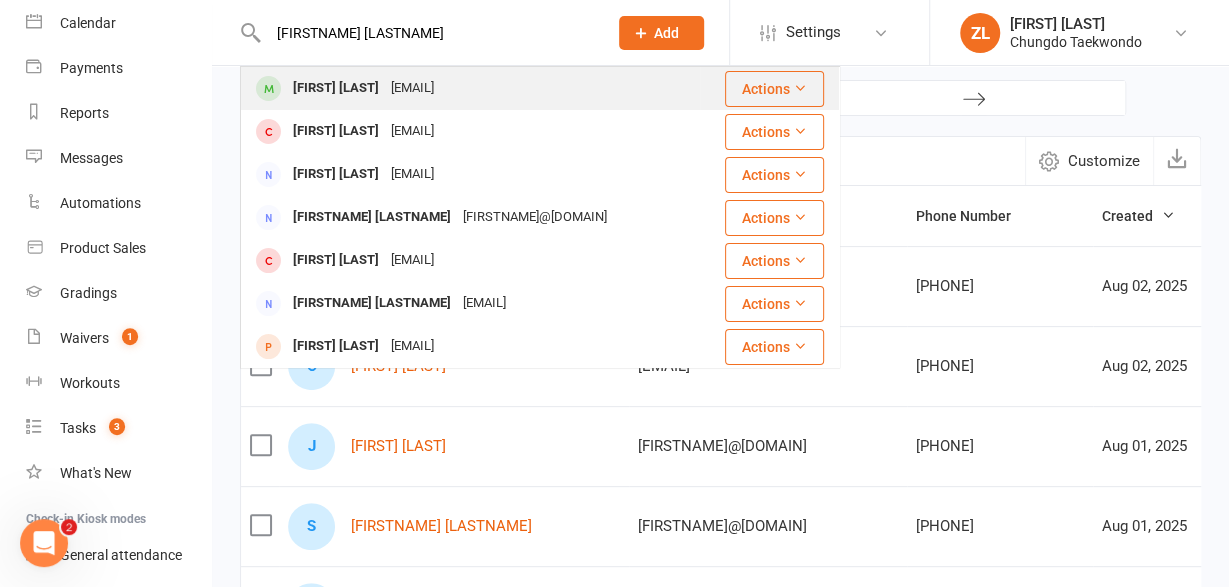type on "[FIRSTNAME] [LASTNAME]" 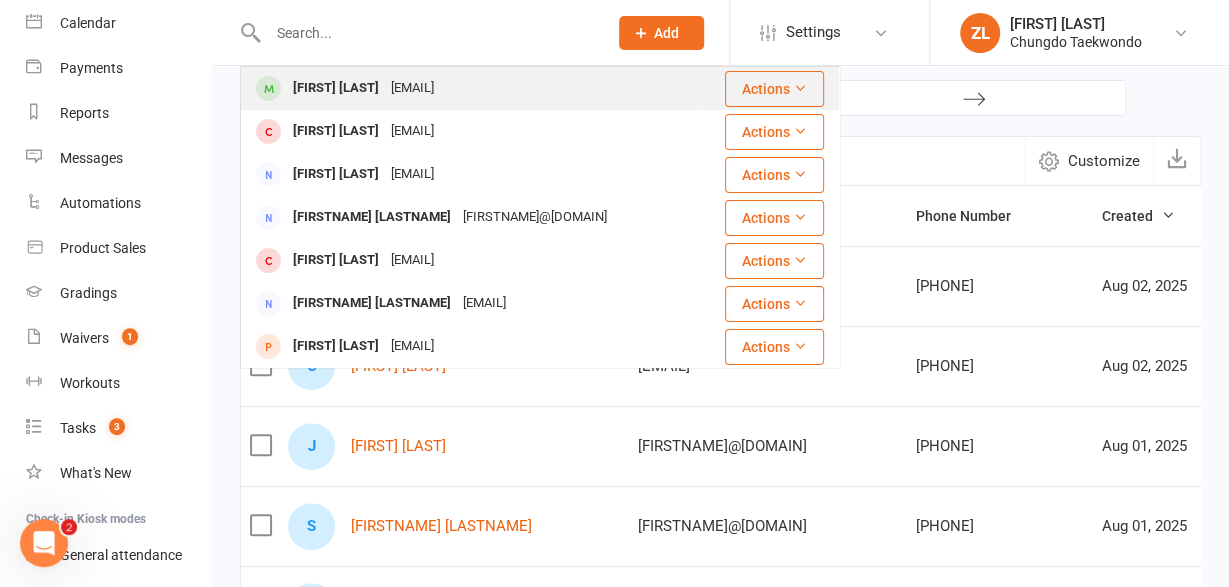 scroll, scrollTop: 174, scrollLeft: 0, axis: vertical 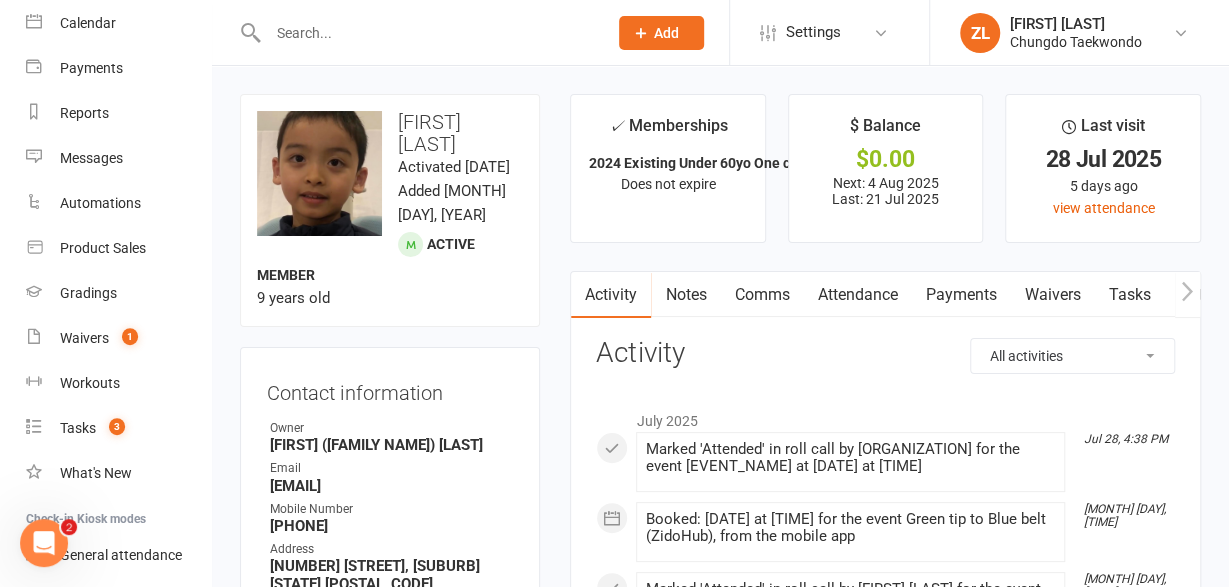 click at bounding box center [427, 33] 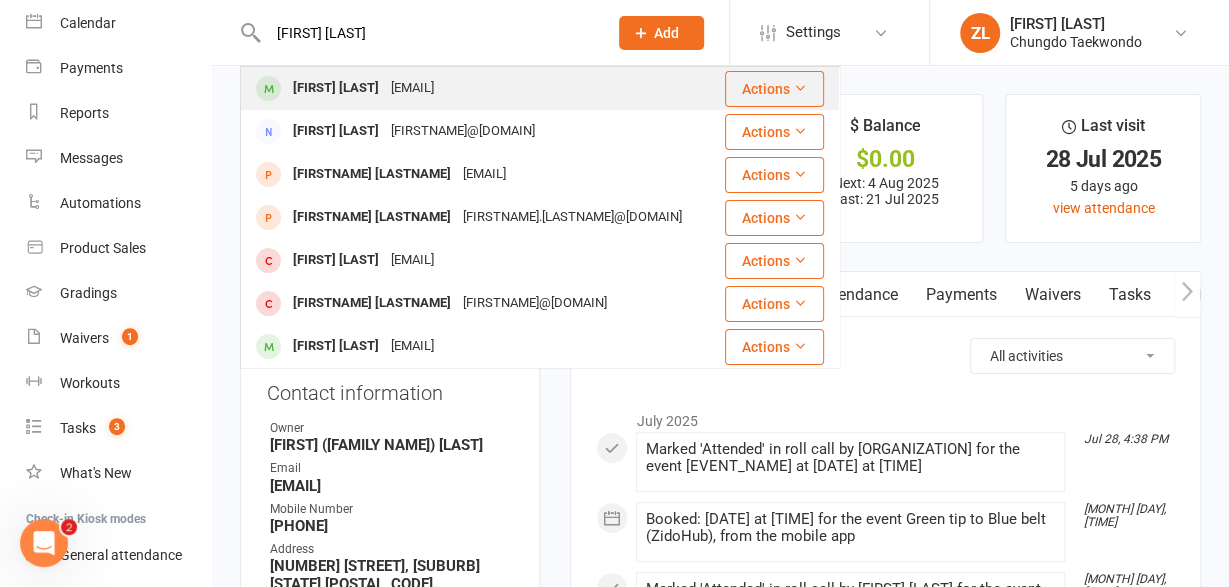 type on "[FIRST] [LAST]" 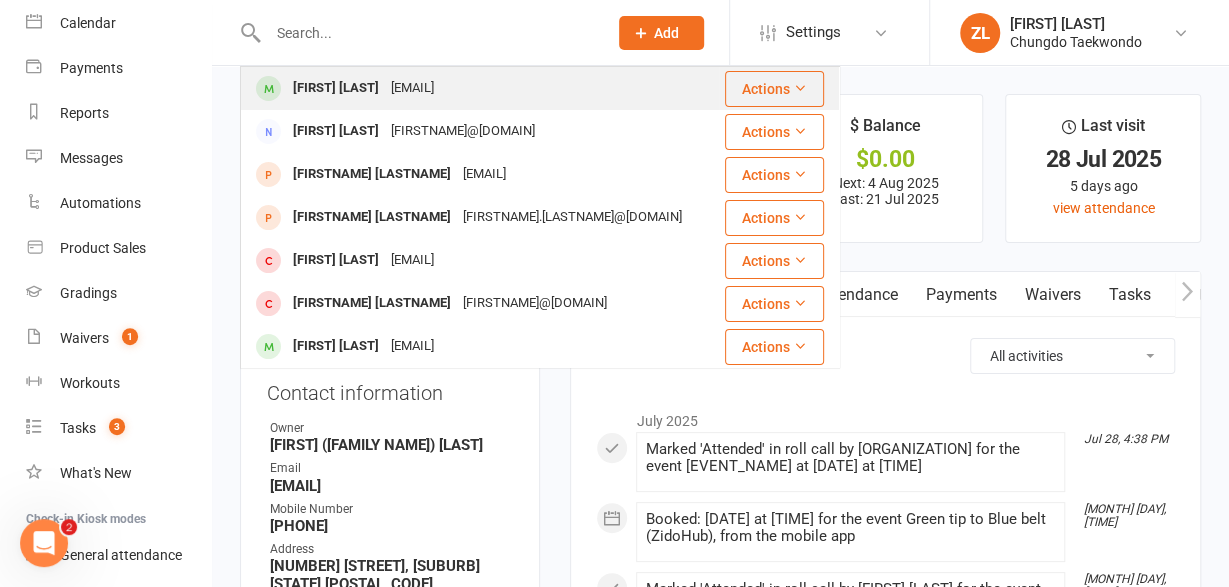 scroll, scrollTop: 174, scrollLeft: 0, axis: vertical 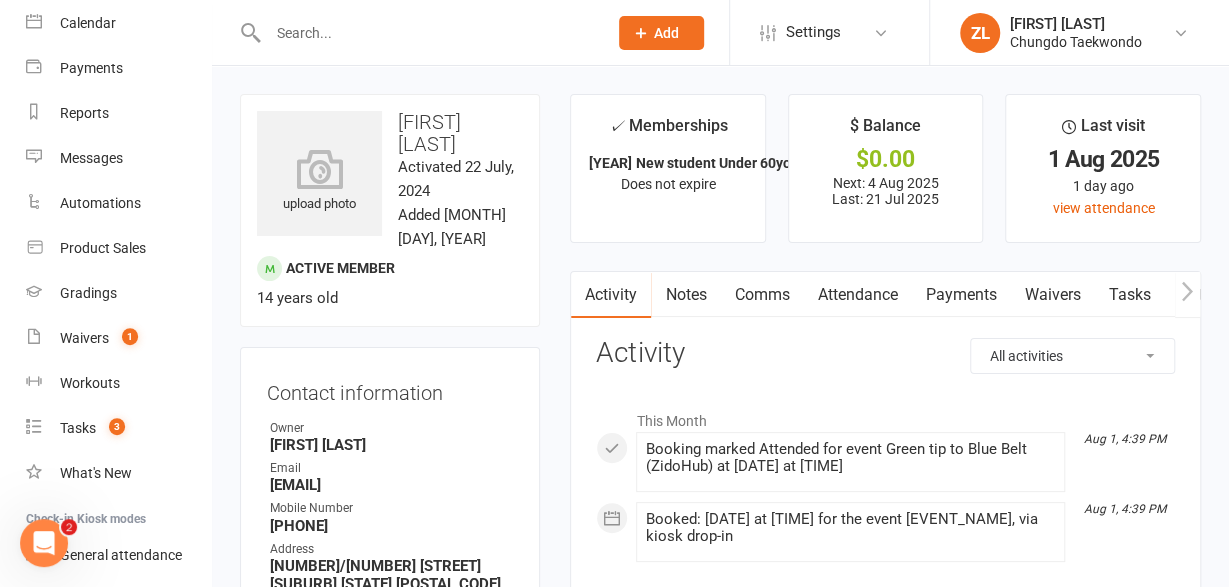 click at bounding box center (427, 33) 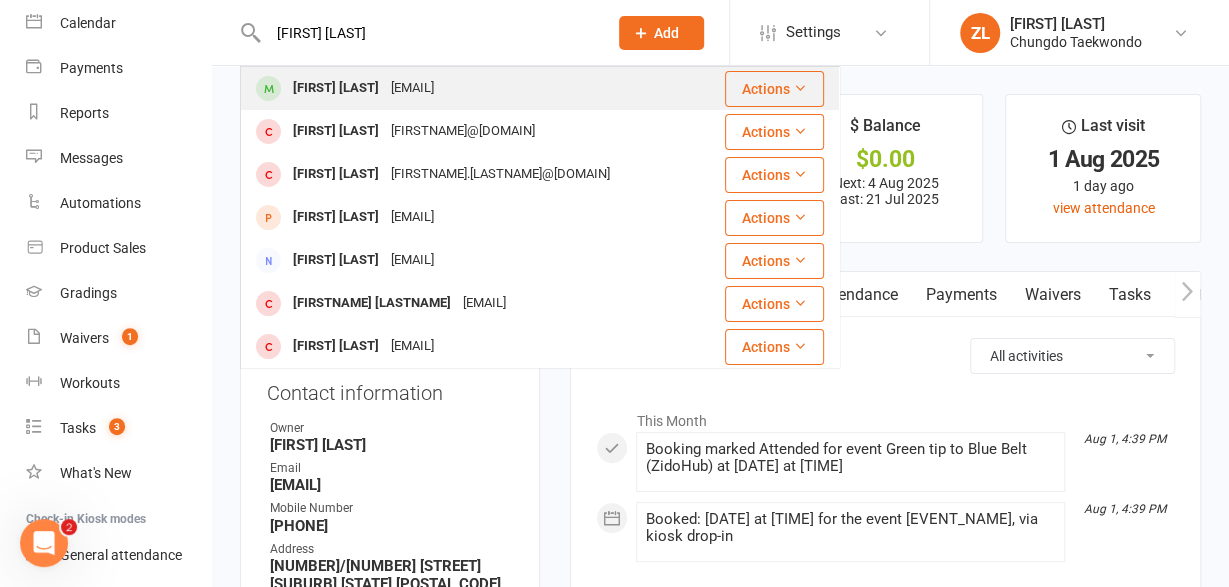 type on "[FIRST] [LAST]" 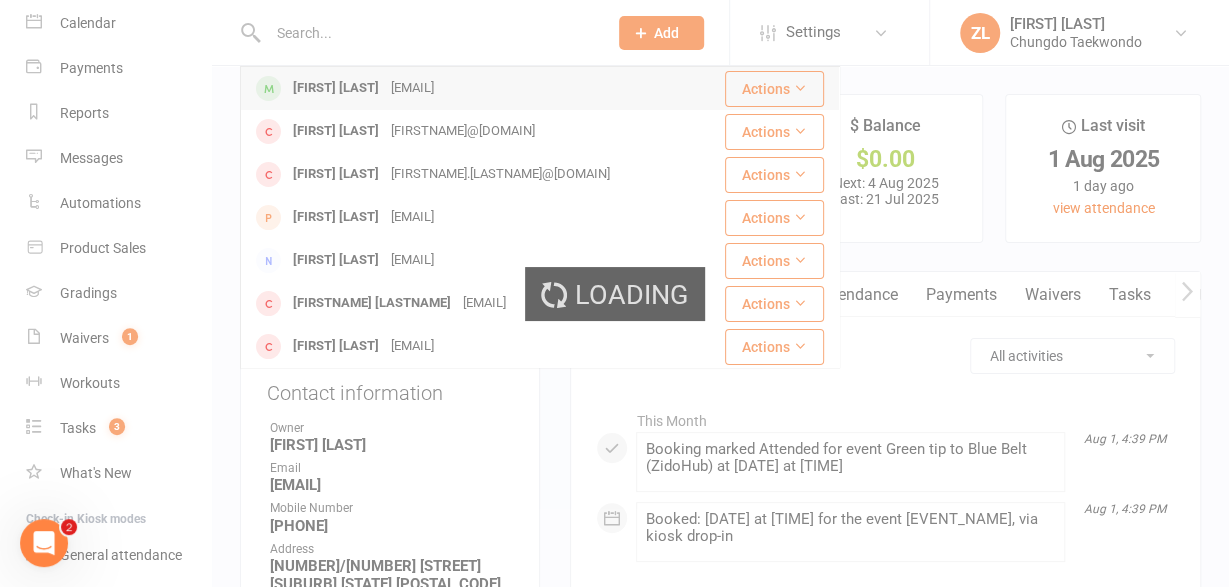 scroll, scrollTop: 174, scrollLeft: 0, axis: vertical 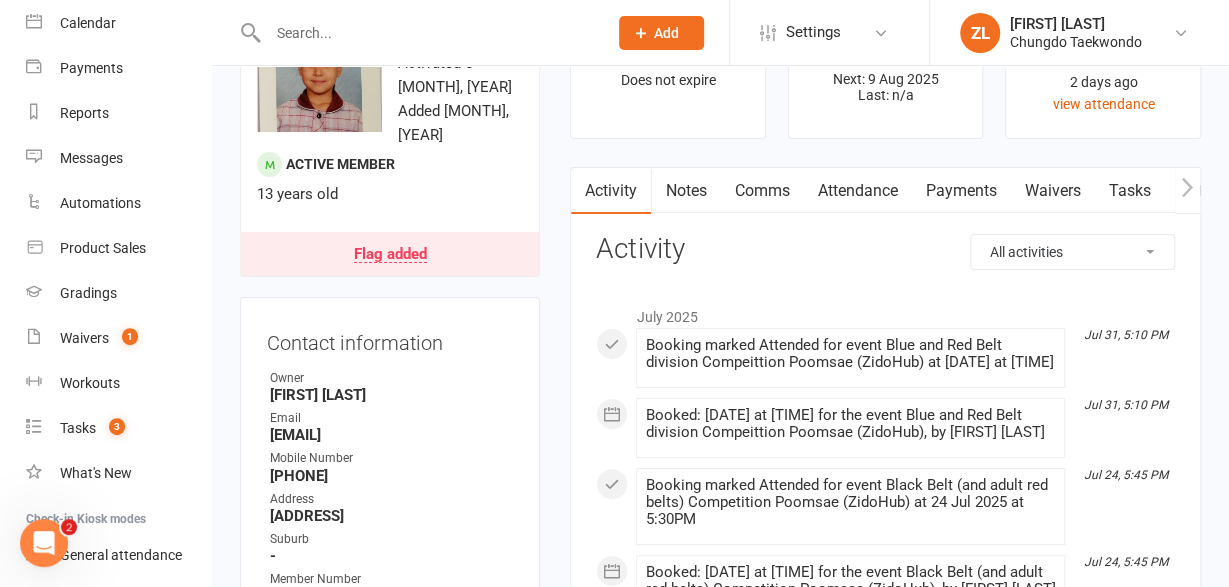 click at bounding box center [427, 33] 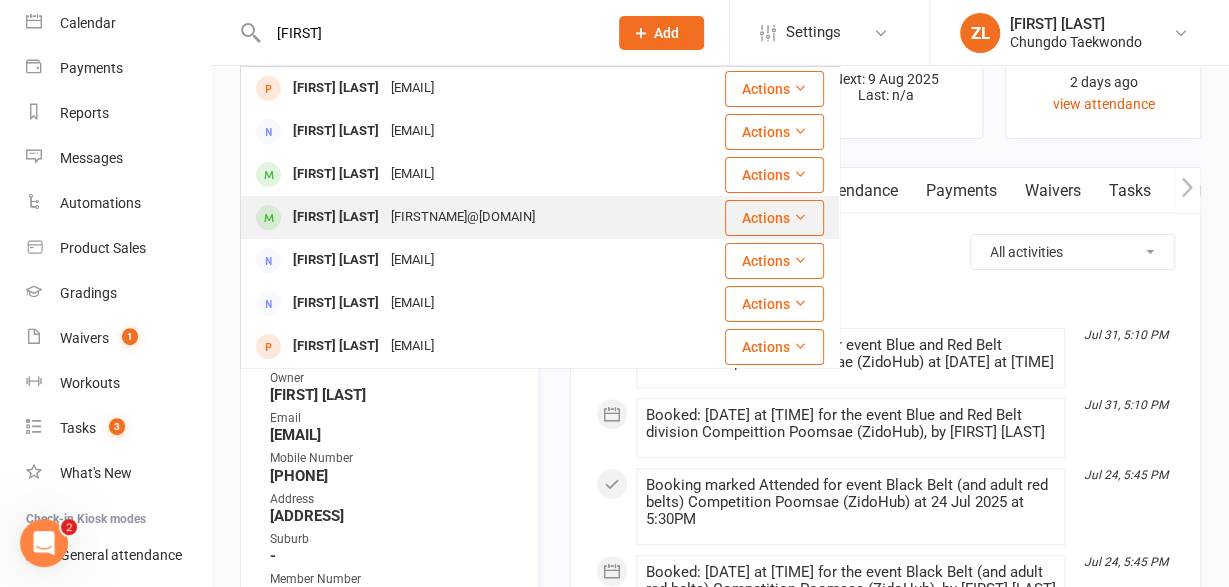 type on "[FIRST]" 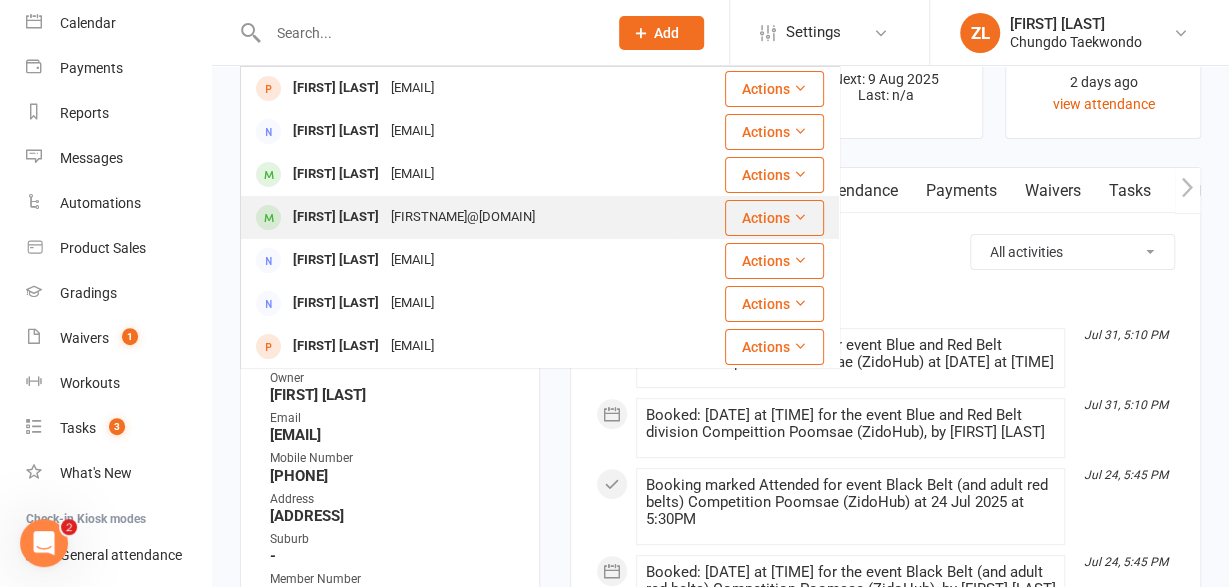 scroll, scrollTop: 174, scrollLeft: 0, axis: vertical 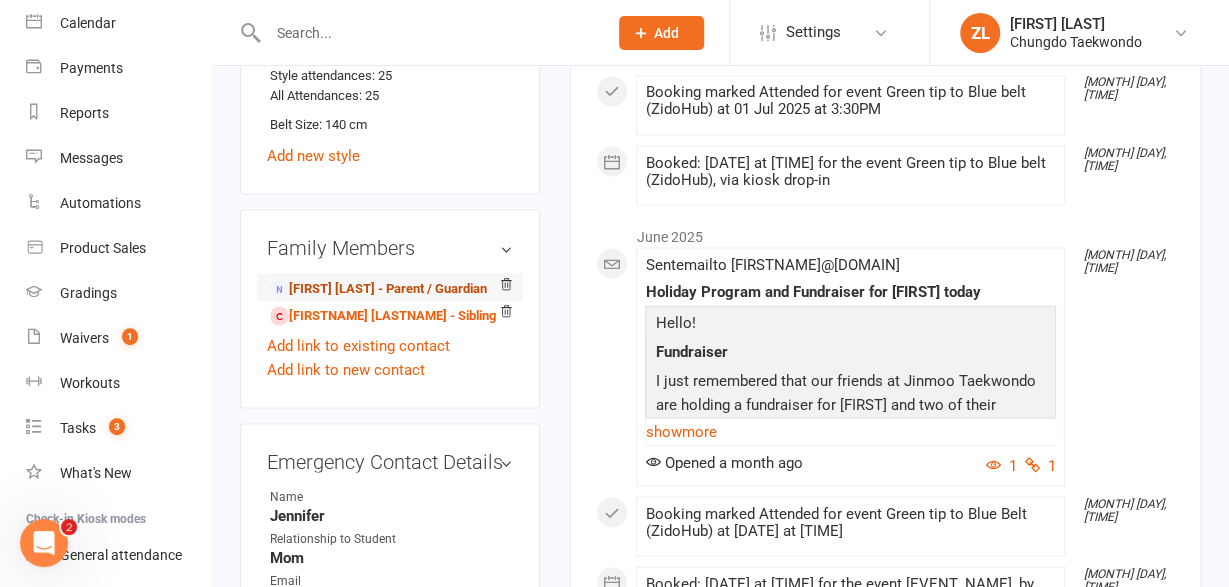 click on "[FIRST] [LAST] - Parent / Guardian" at bounding box center [378, 289] 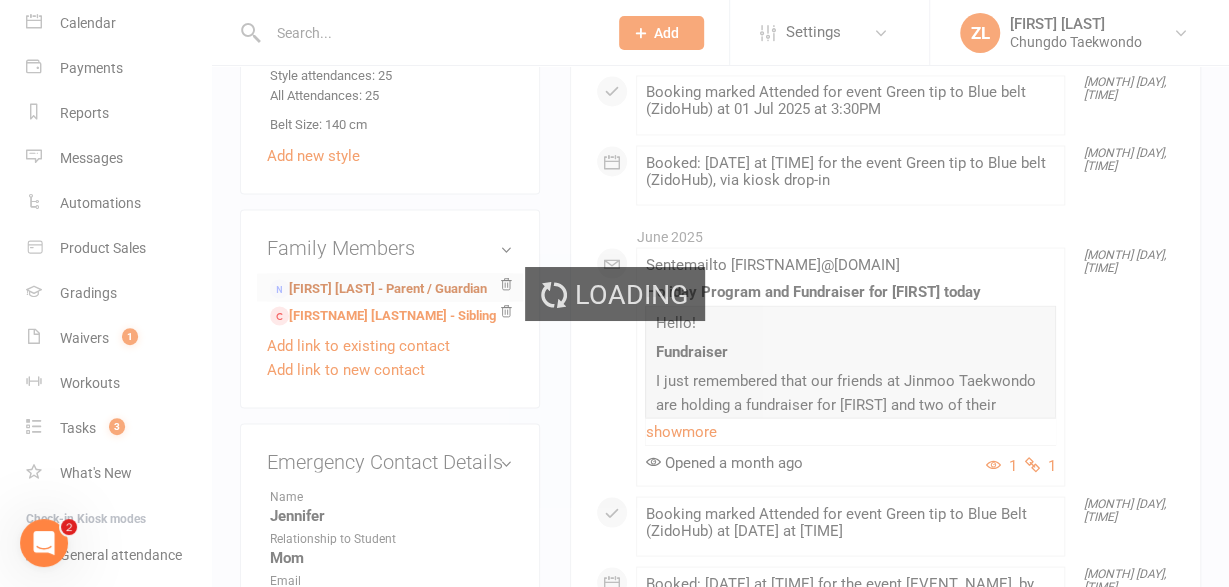 scroll, scrollTop: 174, scrollLeft: 0, axis: vertical 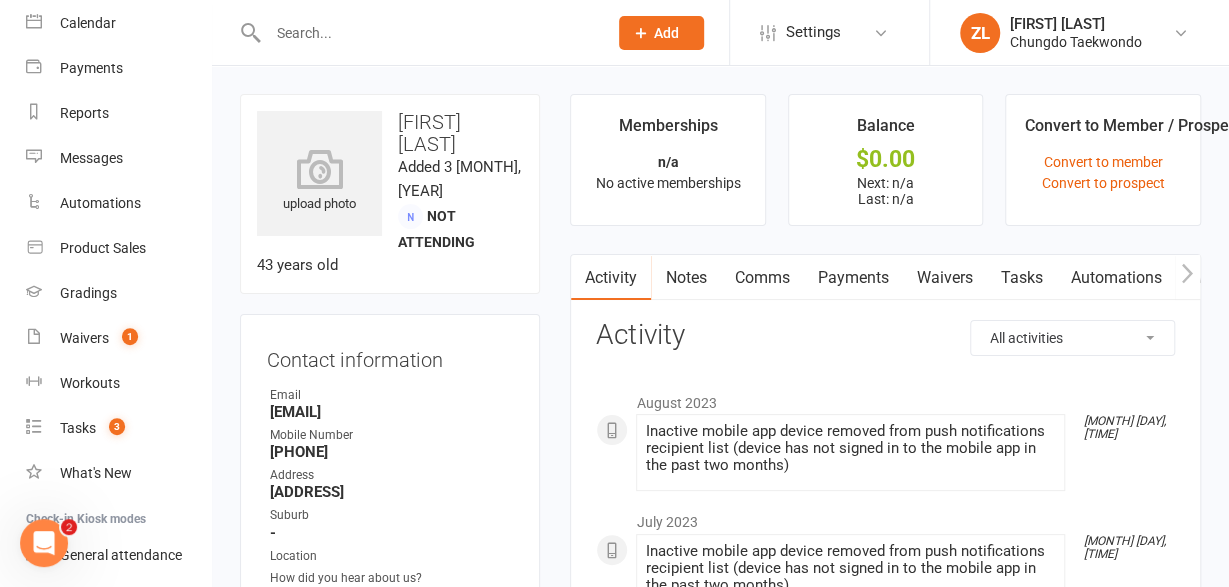 click on "upload photo [FIRSTNAME] [LASTNAME] Added [DATE]   Not Attending [AGE] years old  Contact information Owner   Email  [EMAIL]
Mobile Number  [PHONE]
Address  [NUMBER] [STREET], [SUBURB] [STATE] [POSTAL_CODE]
Suburb  -
Location
How did you hear about us?  -
Opt out of Newsletter?  -
Update Contact Details Flag Archive Manage Comms Settings" at bounding box center (390, 414) 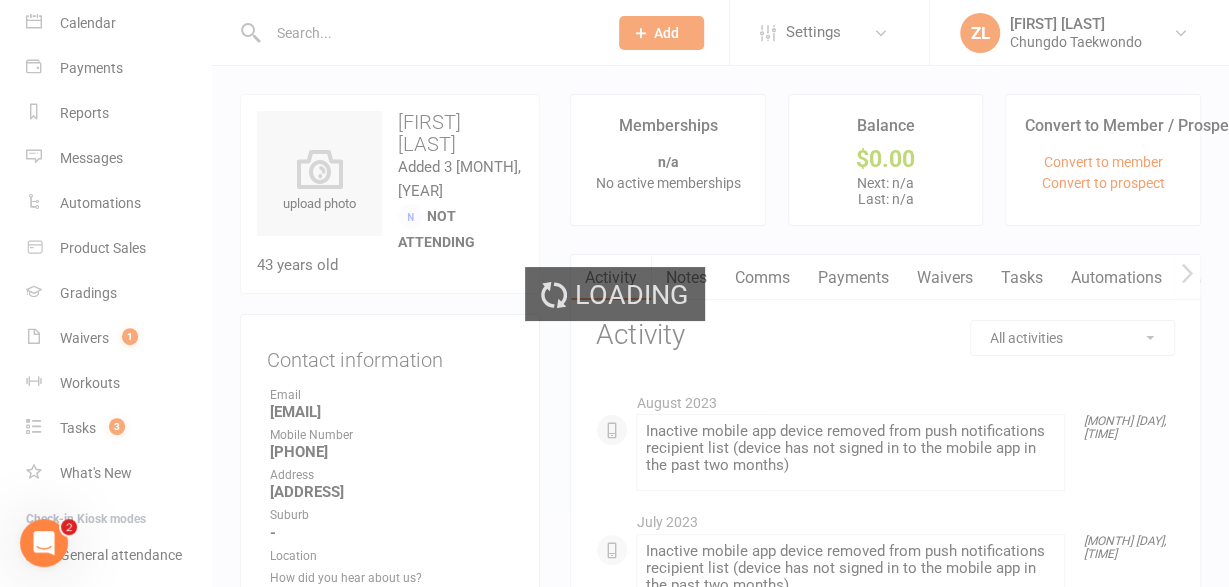 scroll, scrollTop: 0, scrollLeft: 0, axis: both 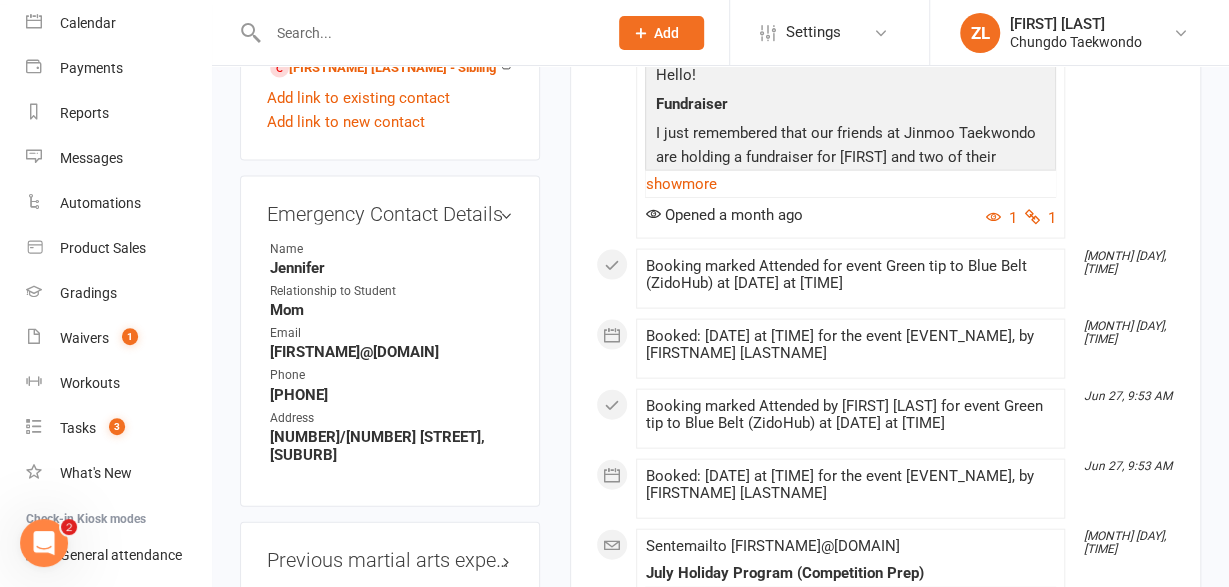 drag, startPoint x: 373, startPoint y: 392, endPoint x: 271, endPoint y: 393, distance: 102.0049 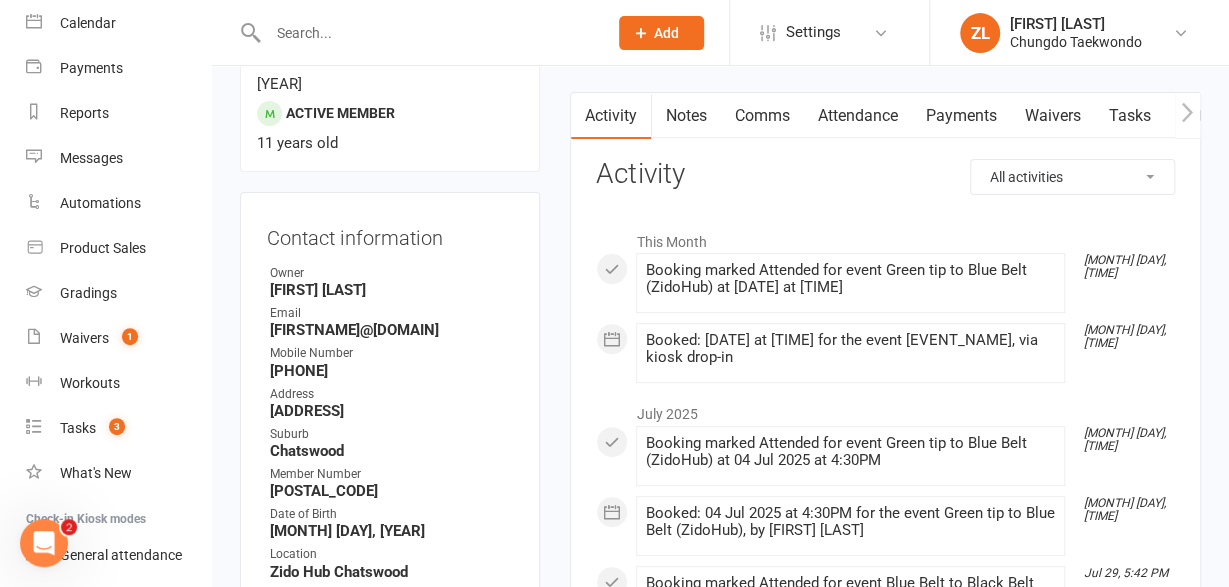 scroll, scrollTop: 161, scrollLeft: 0, axis: vertical 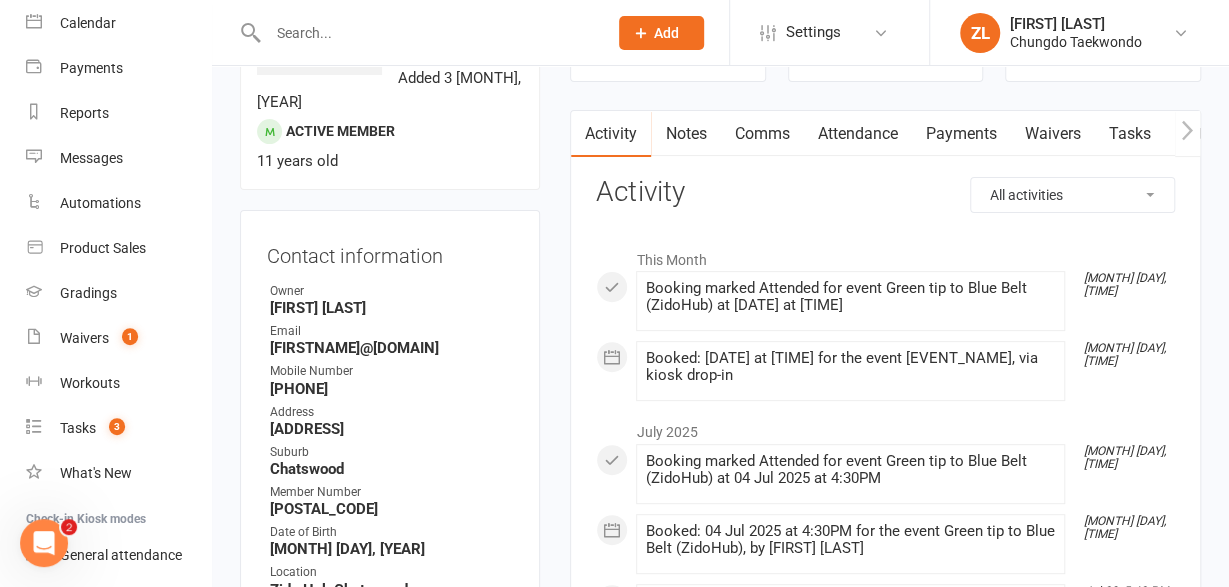 click on "[POSTAL_CODE]" at bounding box center (391, 509) 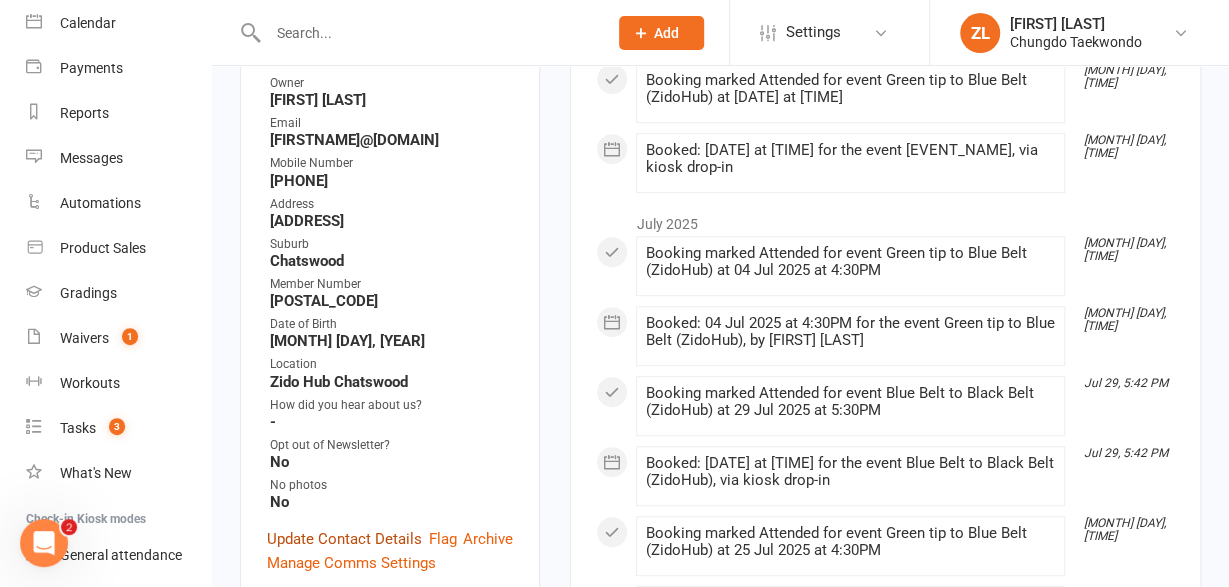 click on "Update Contact Details" at bounding box center [344, 539] 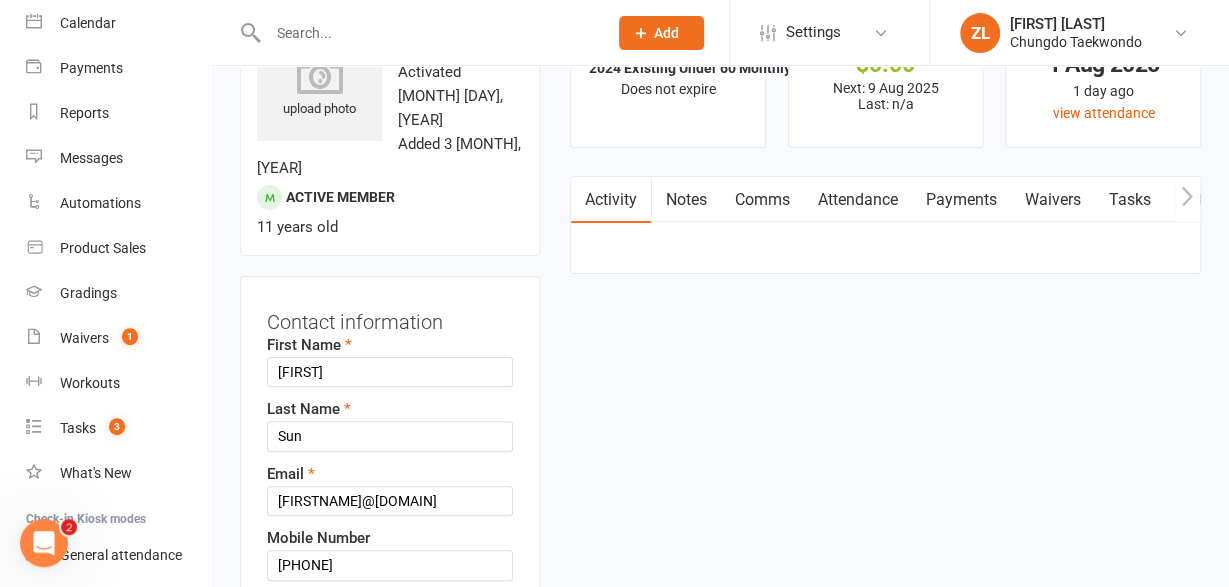 scroll, scrollTop: 94, scrollLeft: 0, axis: vertical 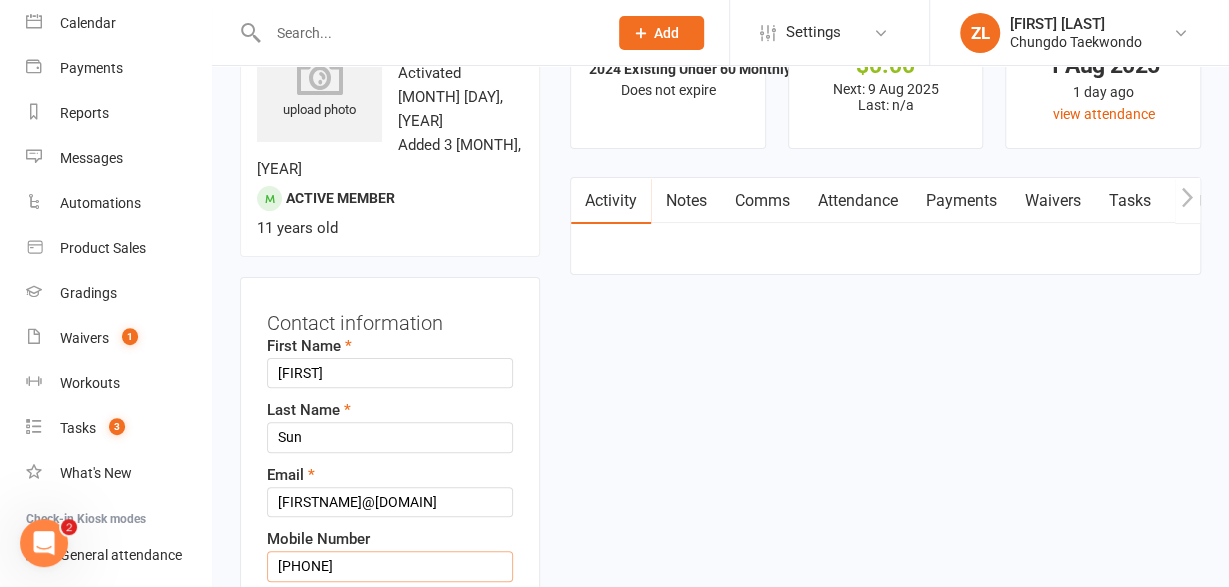 drag, startPoint x: 392, startPoint y: 538, endPoint x: 70, endPoint y: 561, distance: 322.82037 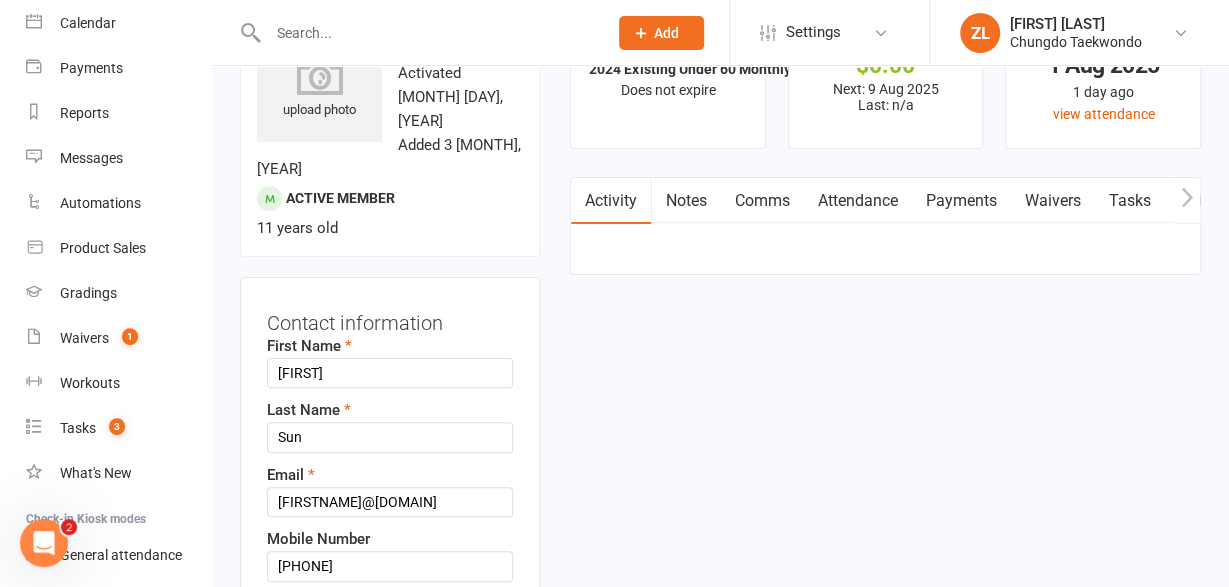 click on "upload photo [FIRST] [LAST] Activated [DATE], [DATE]   Active member [AGE] years old  Contact information First Name  [FIRST]
Last Name  [LAST]
Email  [EMAIL]
Mobile Number  [PHONE]
Address  [NUMBER] [STREET], [CITY] [CITY] [STATE] [POSTAL_CODE]
Suburb  [CITY]
Member Number  CH [NUMBER]
Date of Birth  [MONTH] [DAY], [YEAR]
2001 - 2020
2001
2002
2003
2004
2005
2006
2007
2008
2009
2010
2011
2012
2013
2014
2015
2016
2017
2018
2019
2020
×
Owner  Select Owner [FIRST] [LAST] [FIRST] [LAST] [FIRST] [LAST]" at bounding box center [720, 1728] 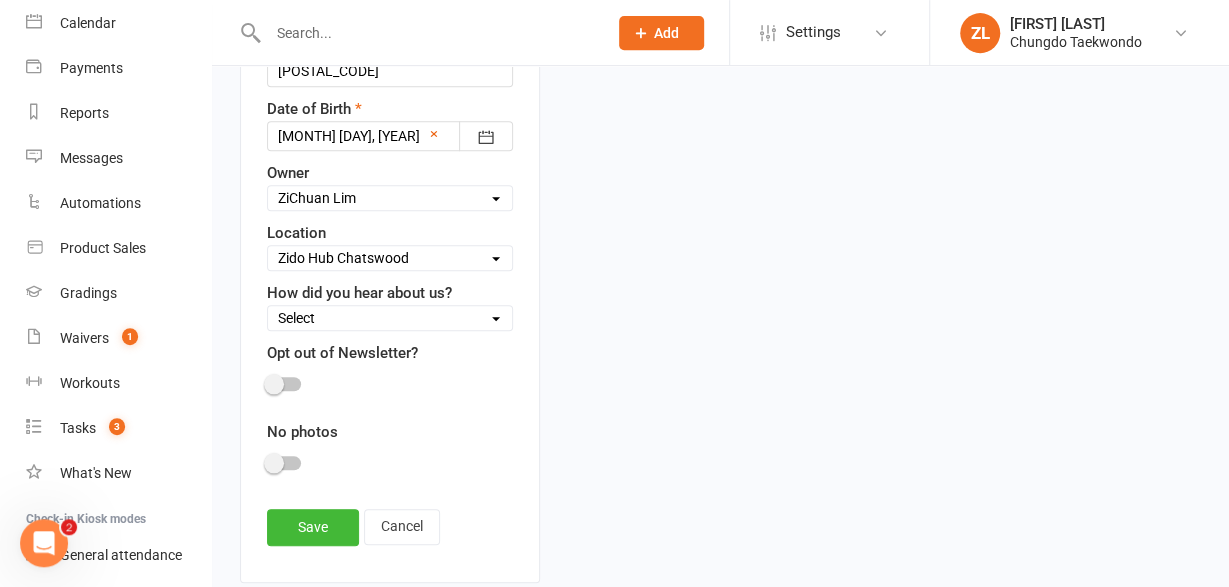 scroll, scrollTop: 822, scrollLeft: 0, axis: vertical 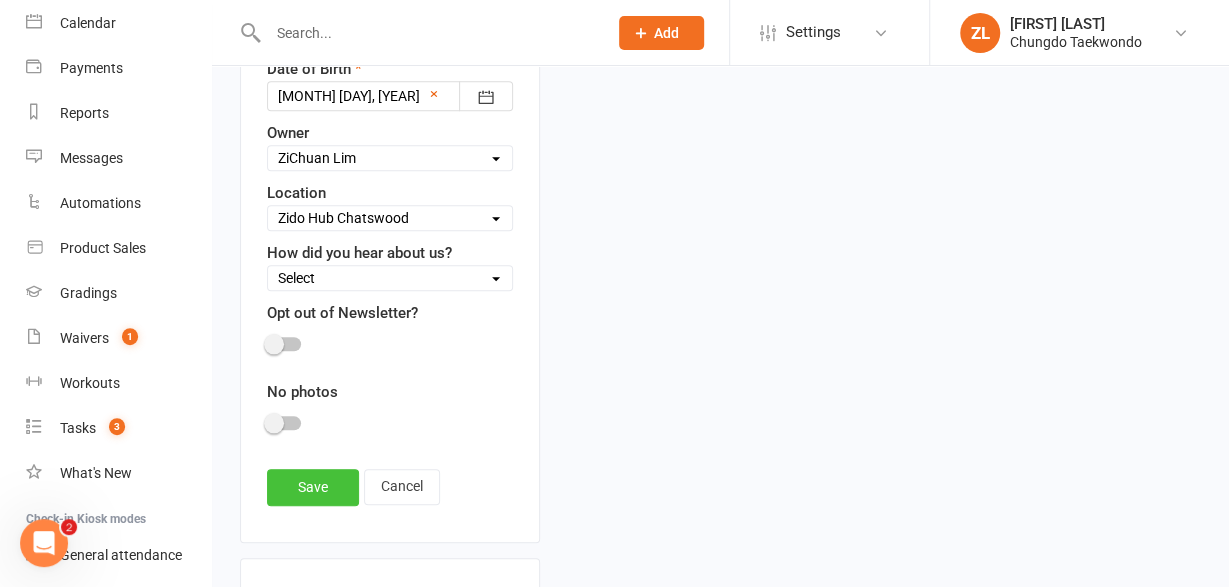 click on "Save" at bounding box center [313, 487] 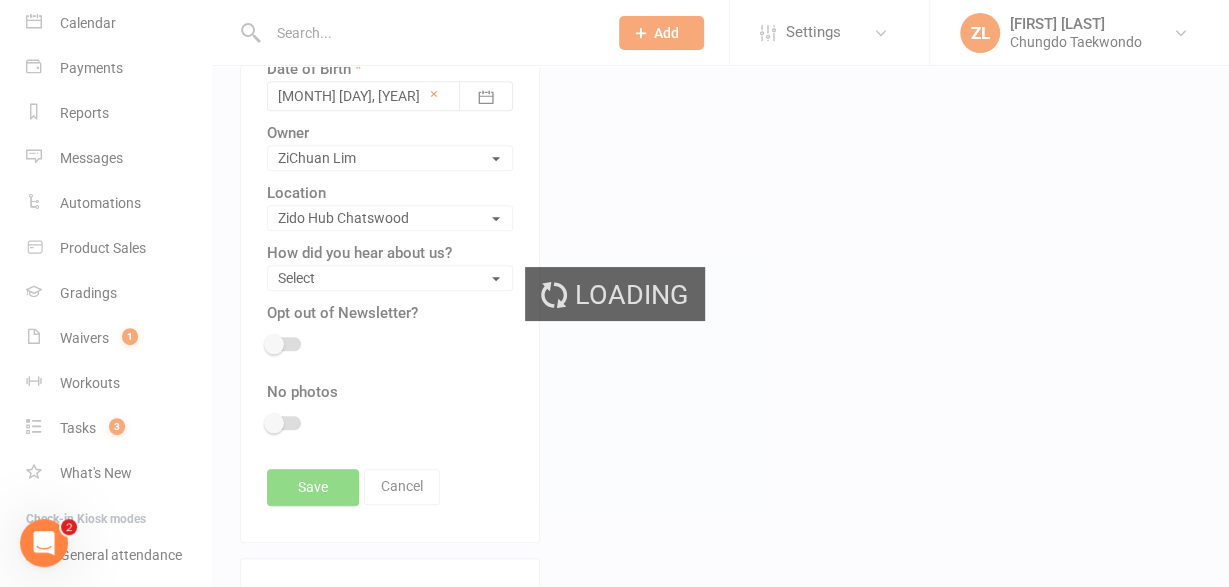 scroll, scrollTop: 174, scrollLeft: 0, axis: vertical 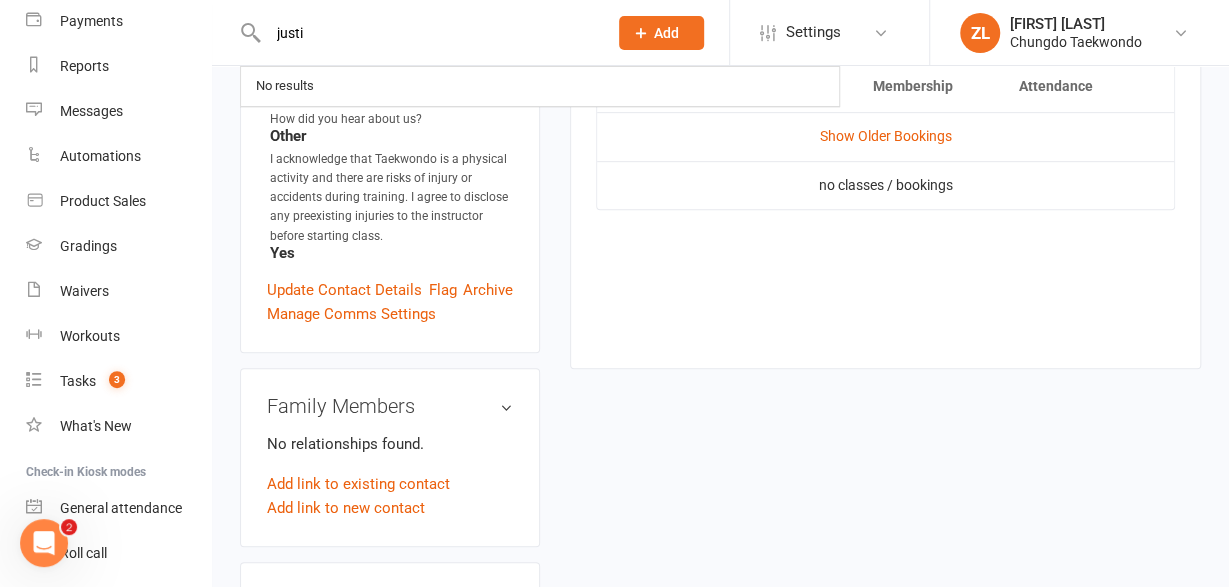 type on "[NAME]" 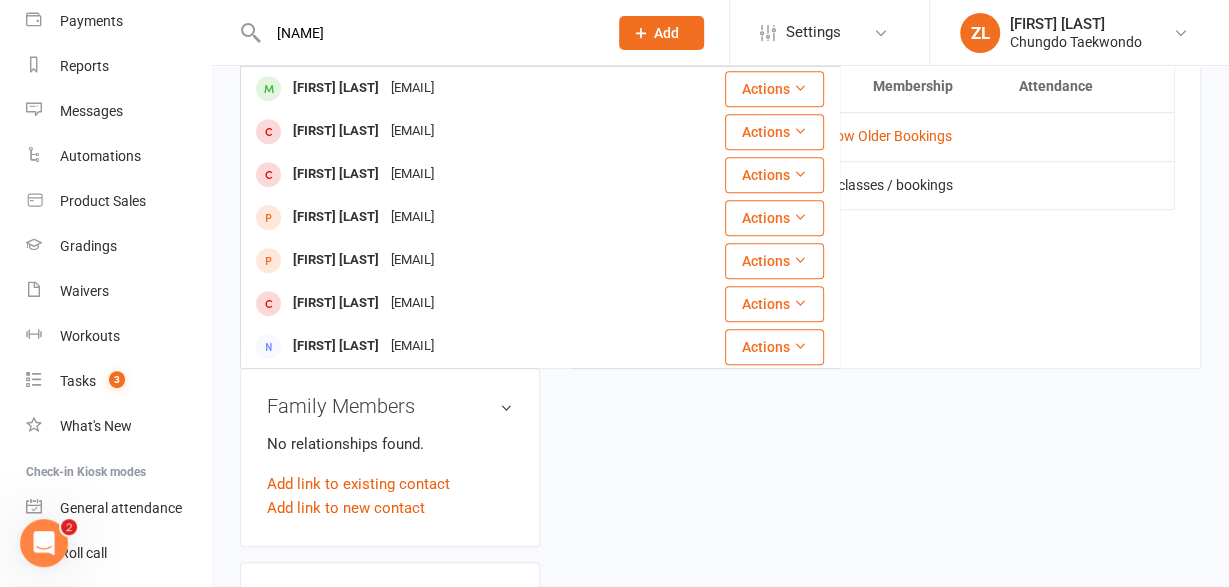 scroll, scrollTop: 0, scrollLeft: 0, axis: both 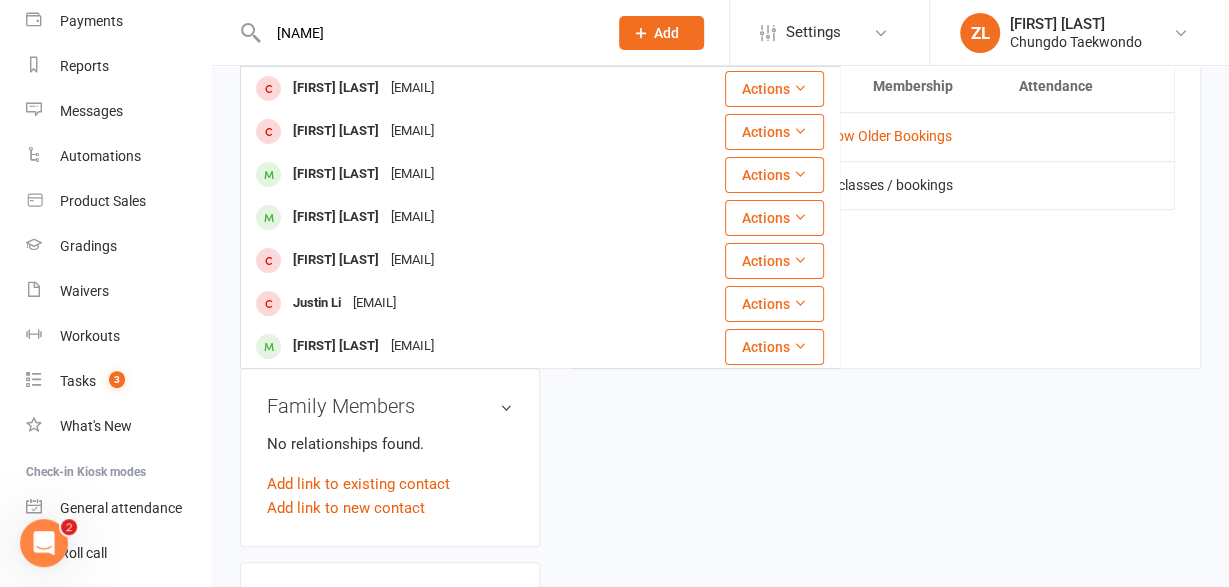 click on "[NAME]" at bounding box center (427, 33) 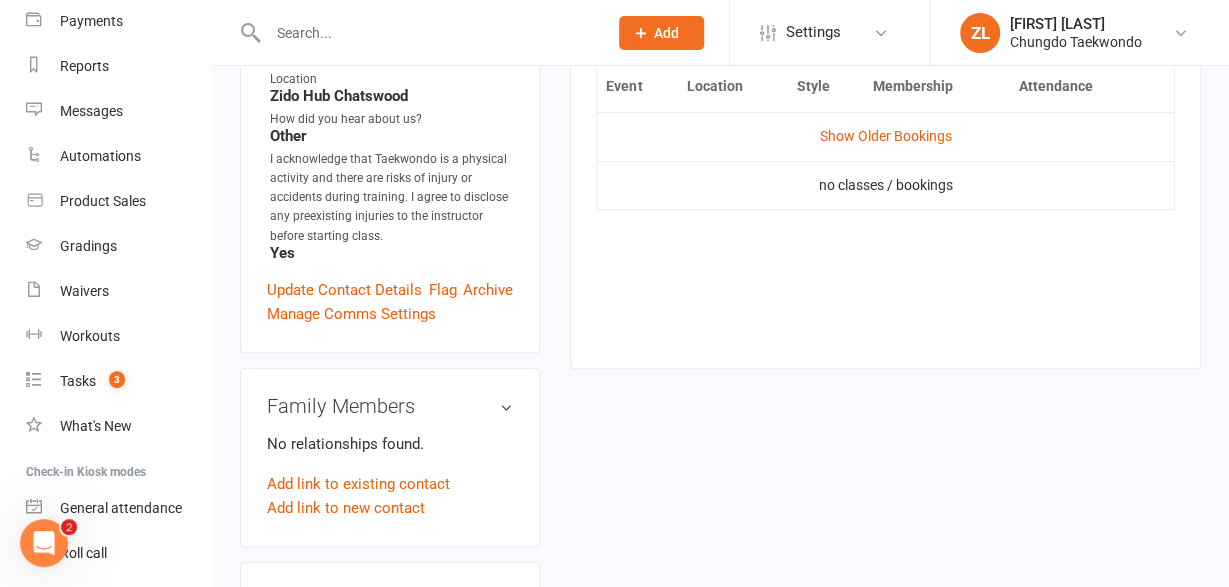 click on "Activity Notes Comms Attendance Waivers Tasks Automations Workouts Assessments
Attendance Number of visits past 12 months Jan Month Sep Aug  0 Export CSV Total visits since joining:  0 Last seen:  Never Bookings Recurring Gen. Attendance Make-ups + Add Book Event Add Appointment Book a Friend Classes / Bookings
August 2025
Sun Mon Tue Wed Thu Fri Sat
31
27
28
29
30
31
01
02
32
03
04
05
06
07
08
09
33
10
11
12
13
14
15
16
34
17
18
19" at bounding box center [885, 77] 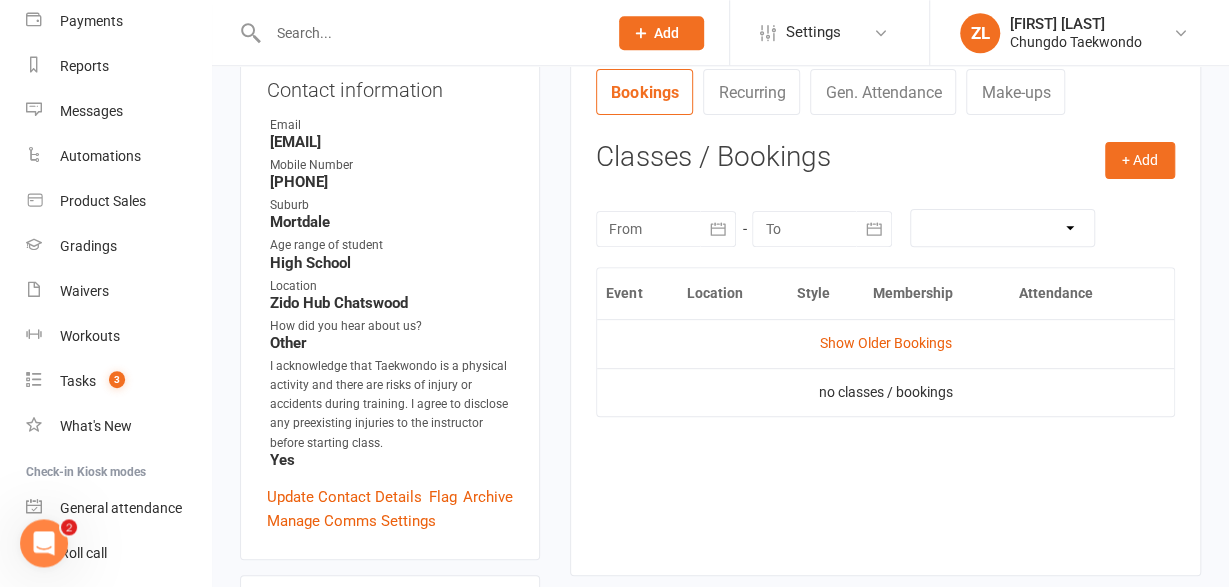 scroll, scrollTop: 245, scrollLeft: 0, axis: vertical 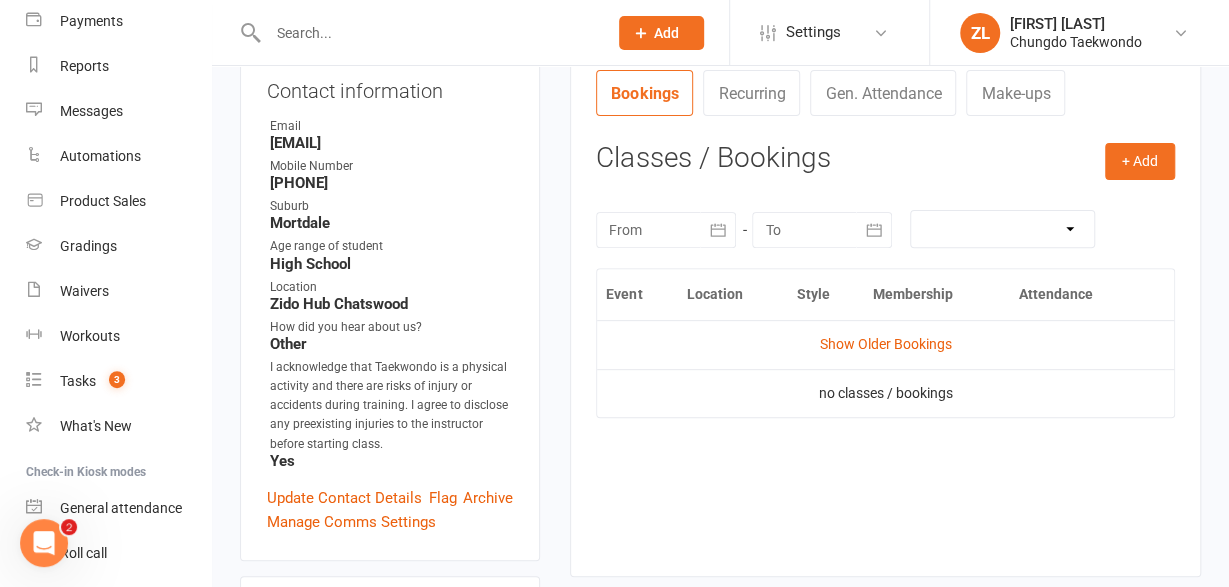 click at bounding box center (427, 33) 